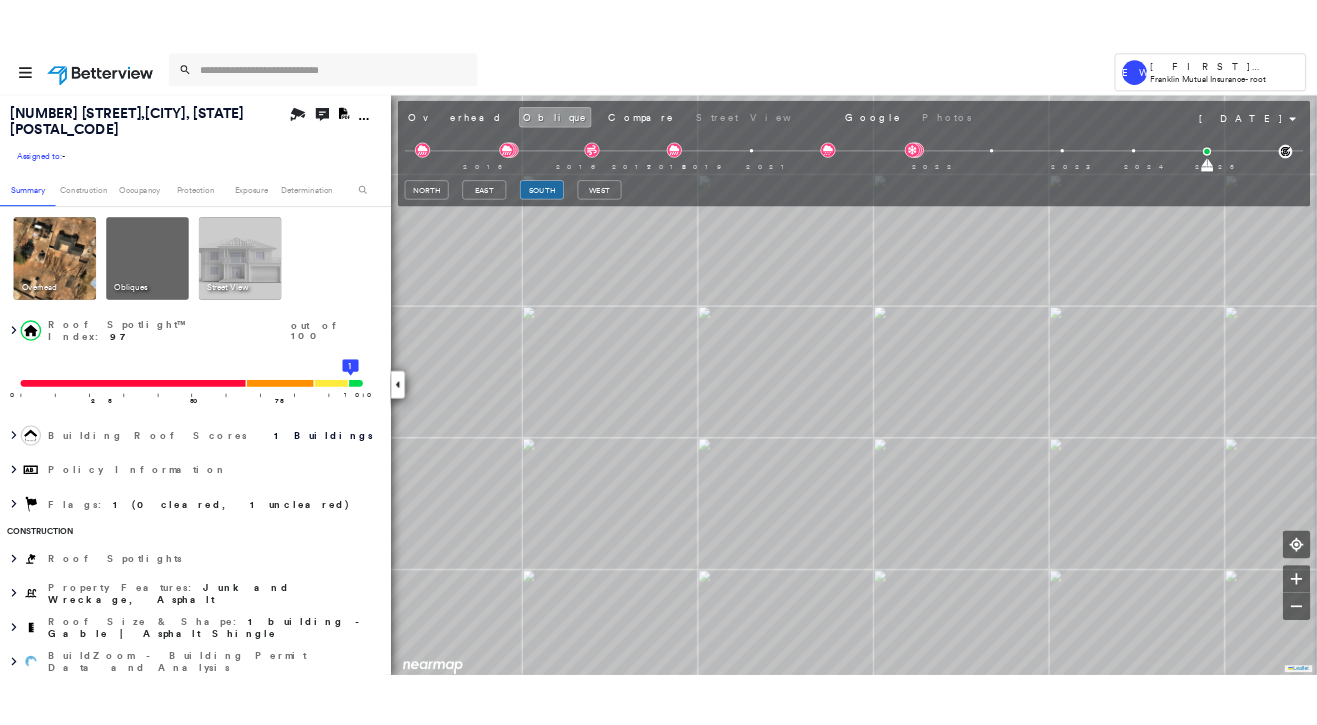 scroll, scrollTop: 0, scrollLeft: 0, axis: both 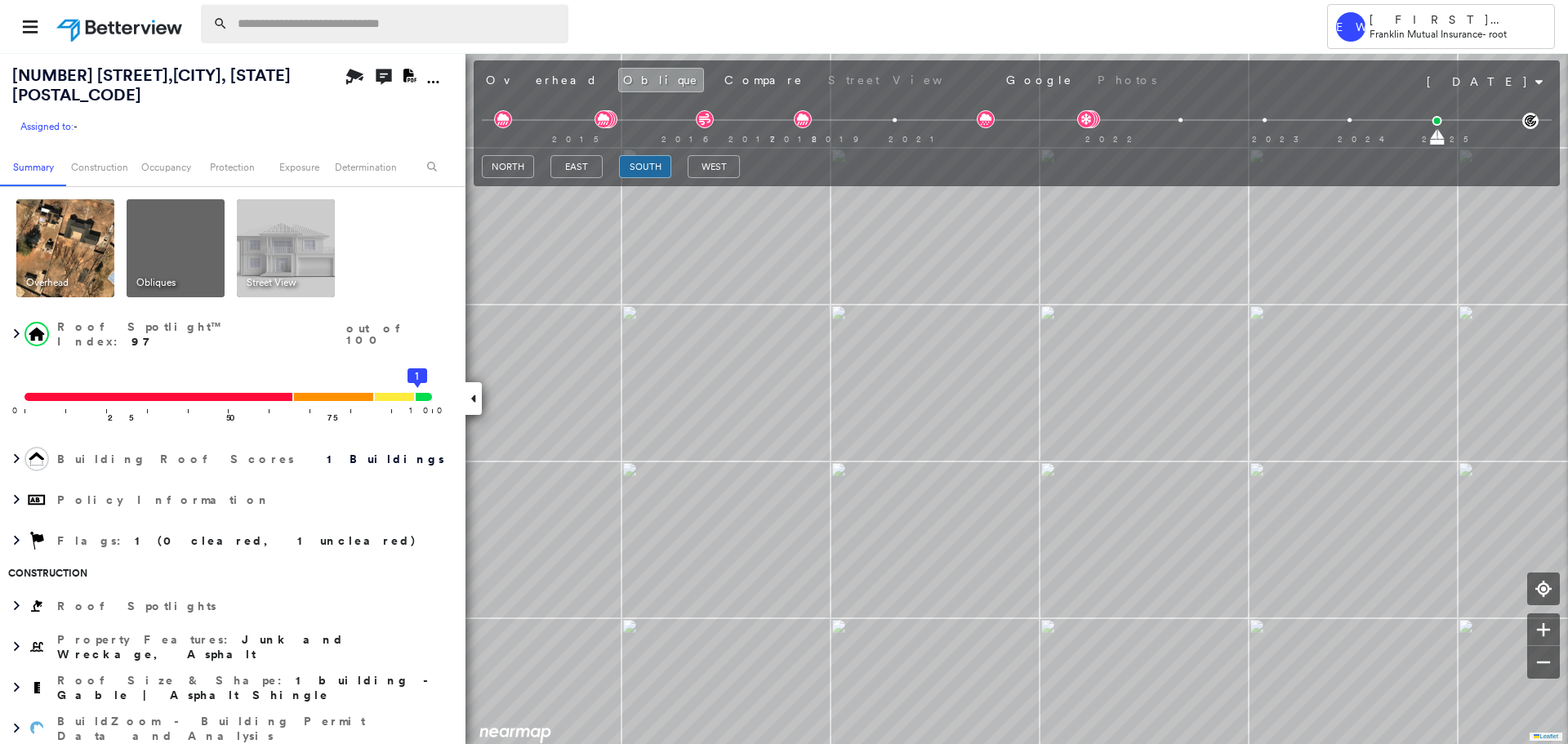 click at bounding box center [398, 24] 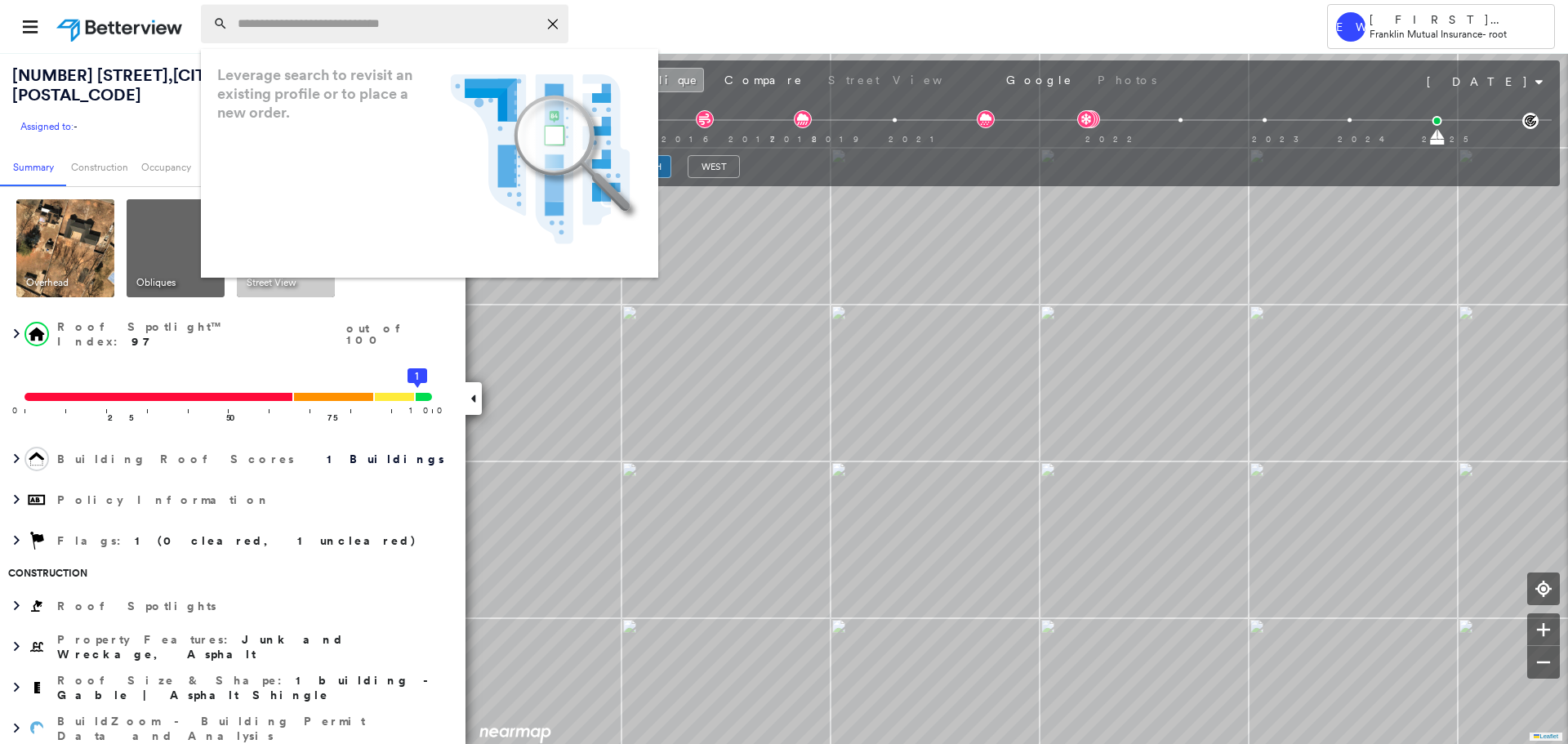 paste on "*******" 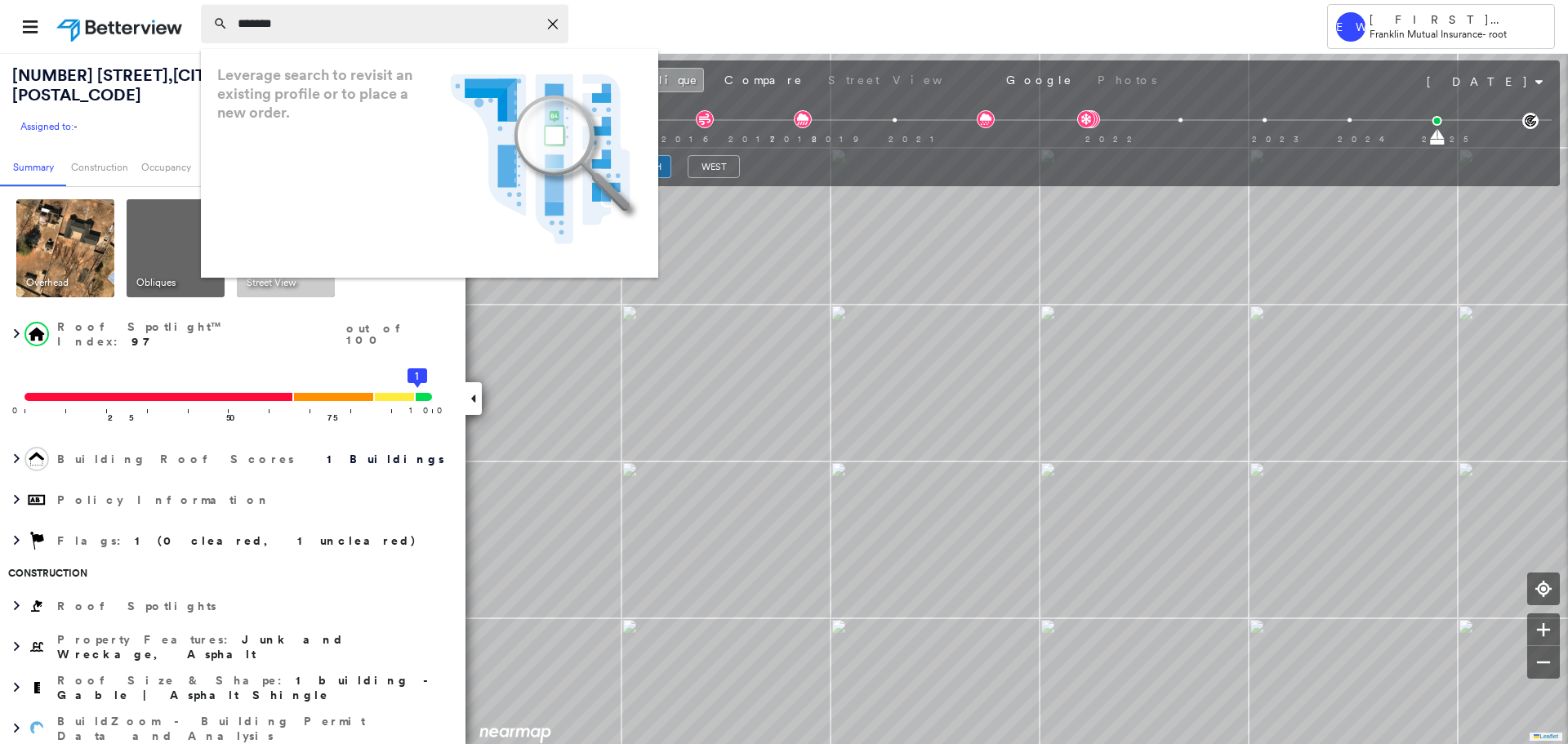 type on "*******" 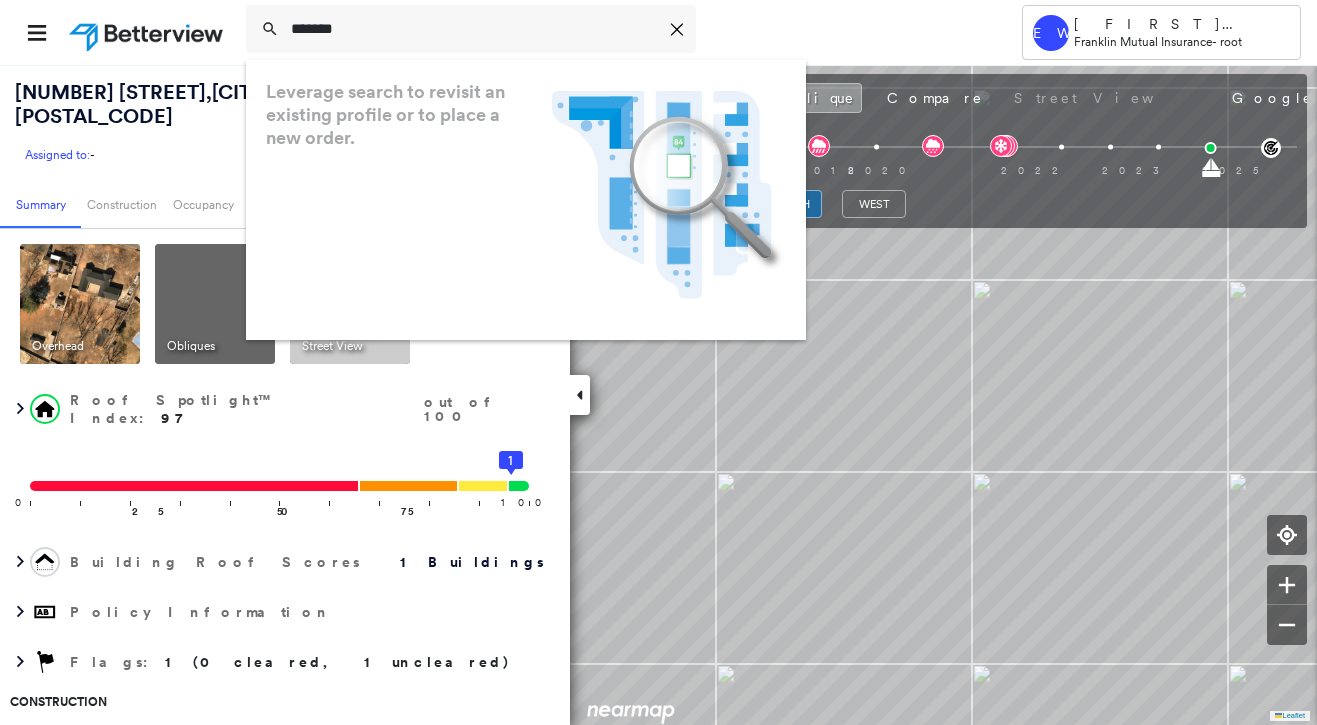 drag, startPoint x: 443, startPoint y: 25, endPoint x: 87, endPoint y: 12, distance: 356.23727 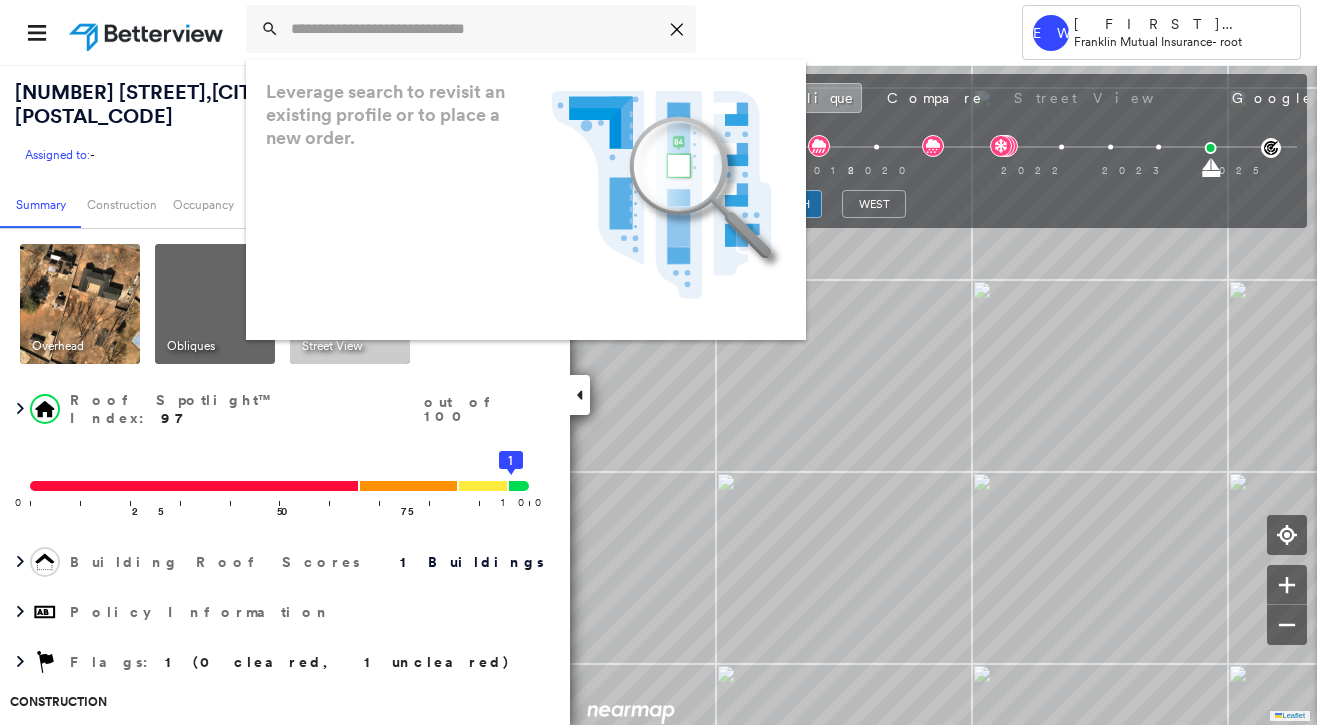 paste on "**********" 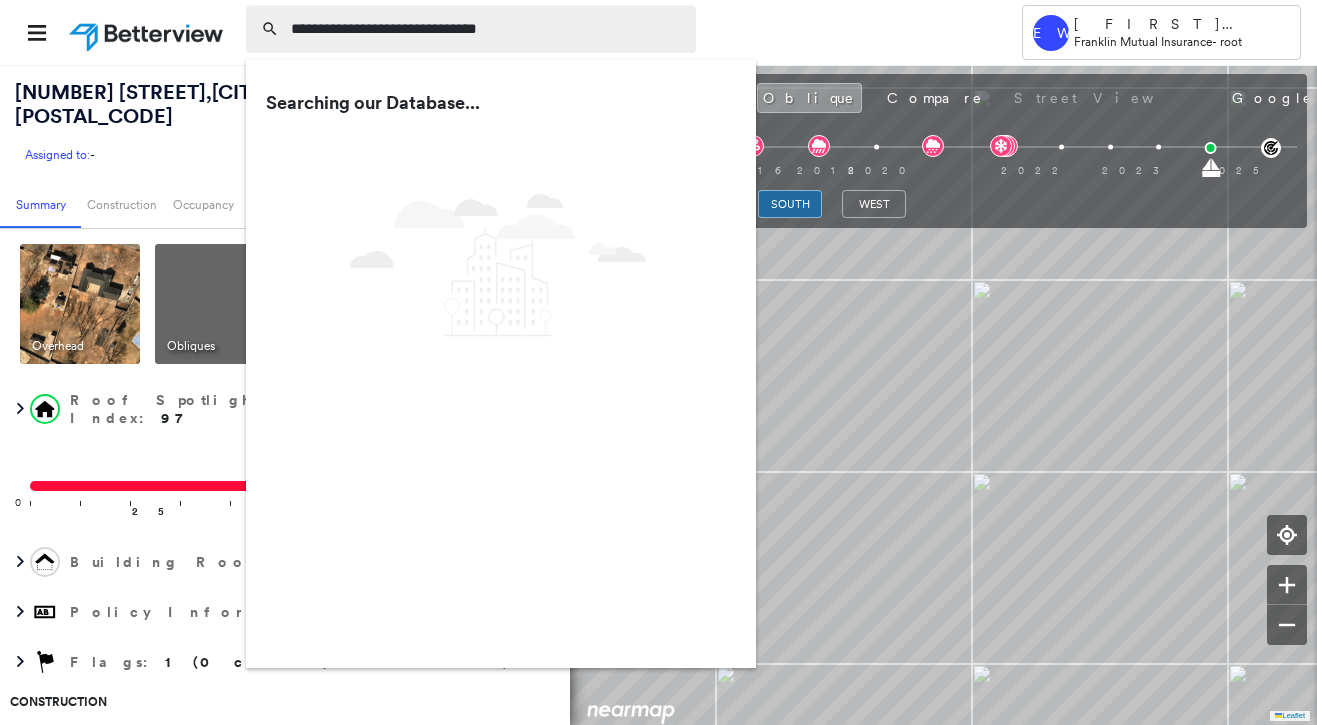click on "**********" at bounding box center (487, 29) 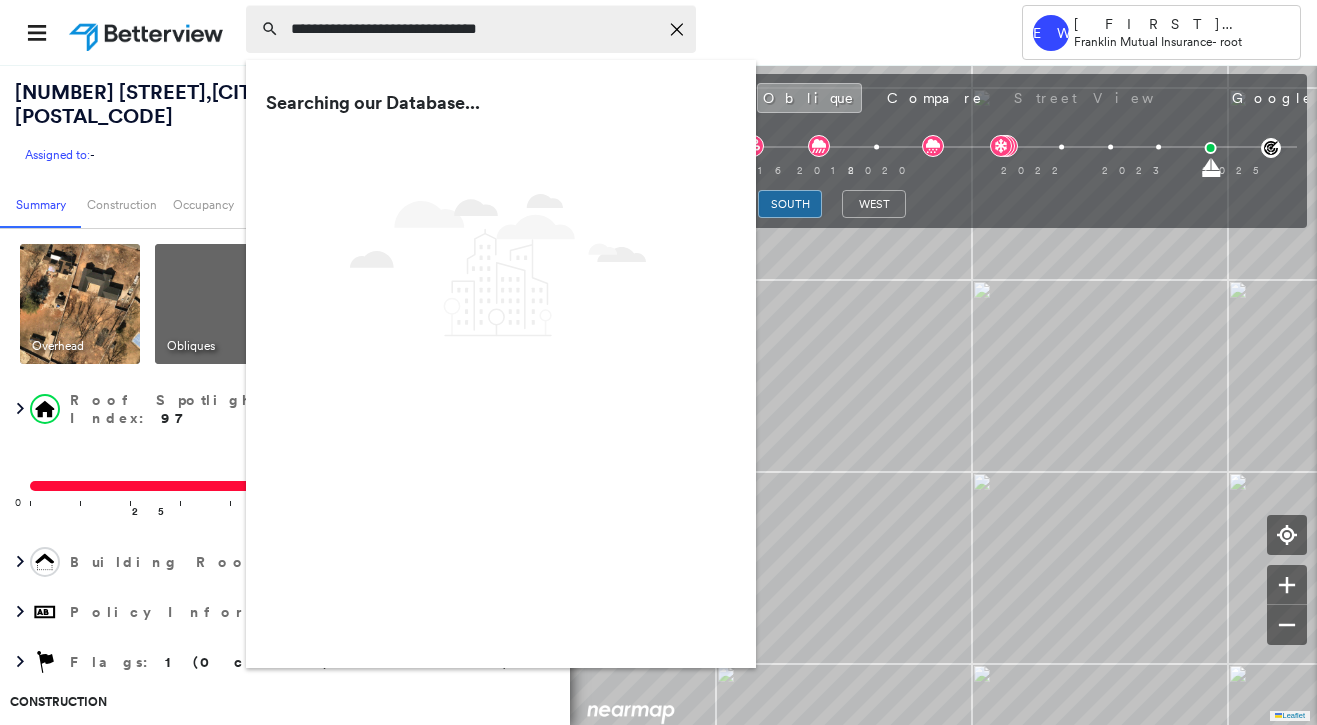 click on "**********" at bounding box center (474, 29) 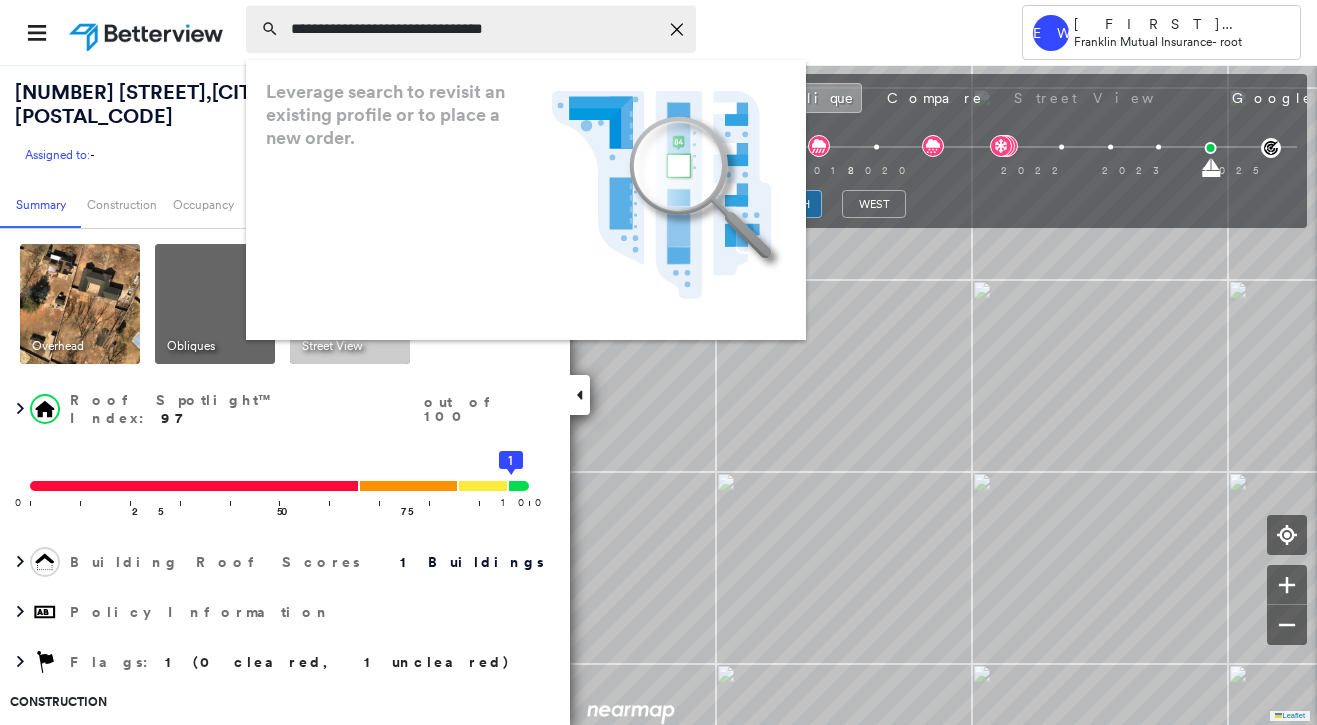 click on "**********" at bounding box center (474, 29) 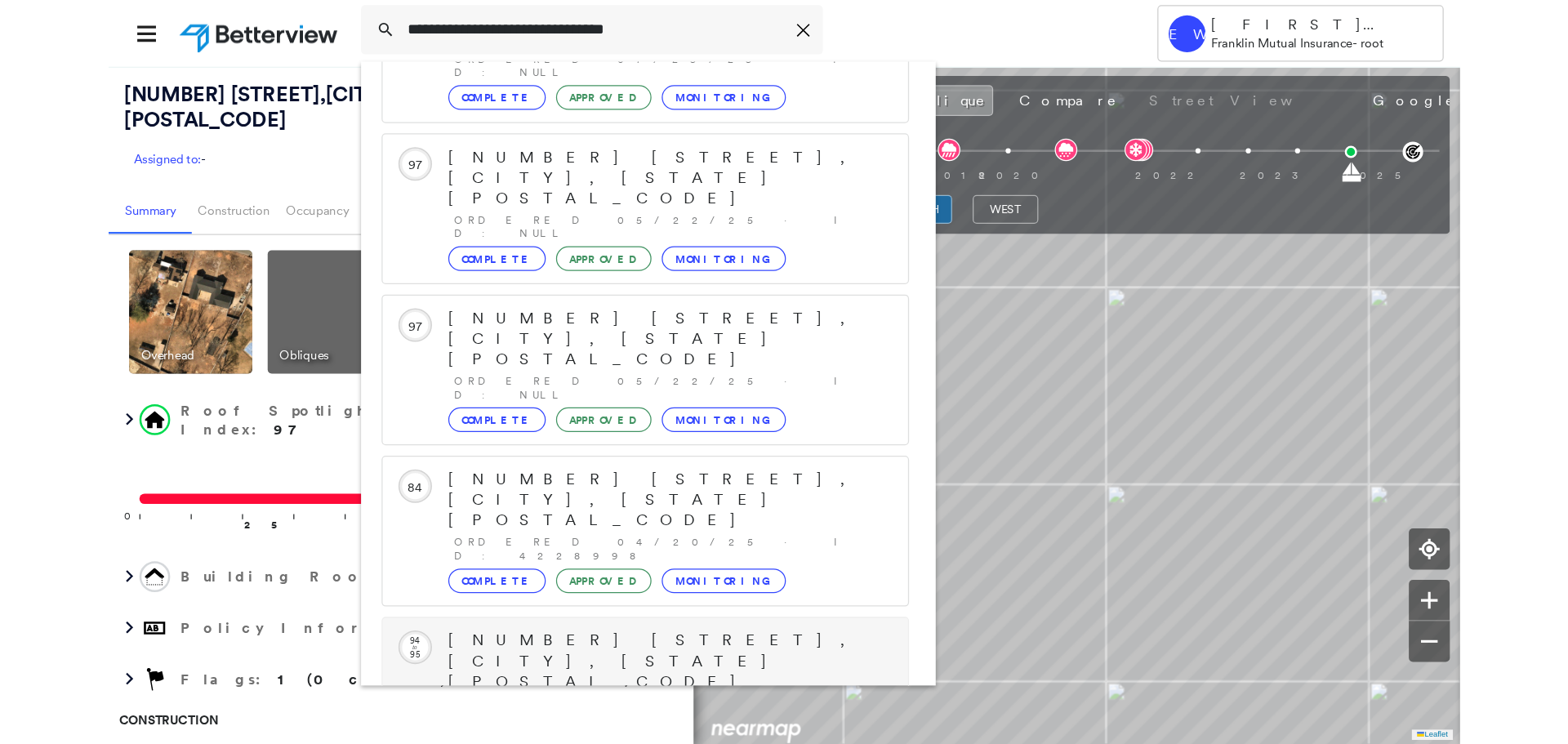 scroll, scrollTop: 174, scrollLeft: 0, axis: vertical 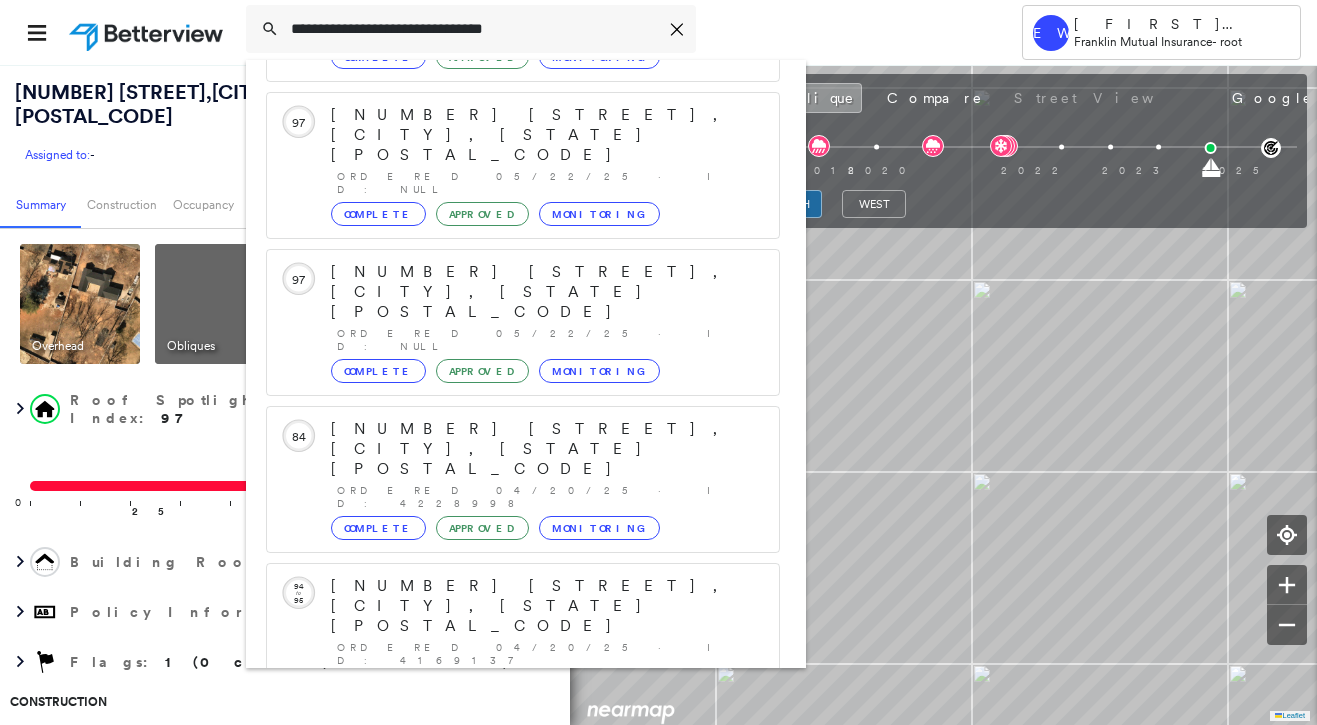 type on "**********" 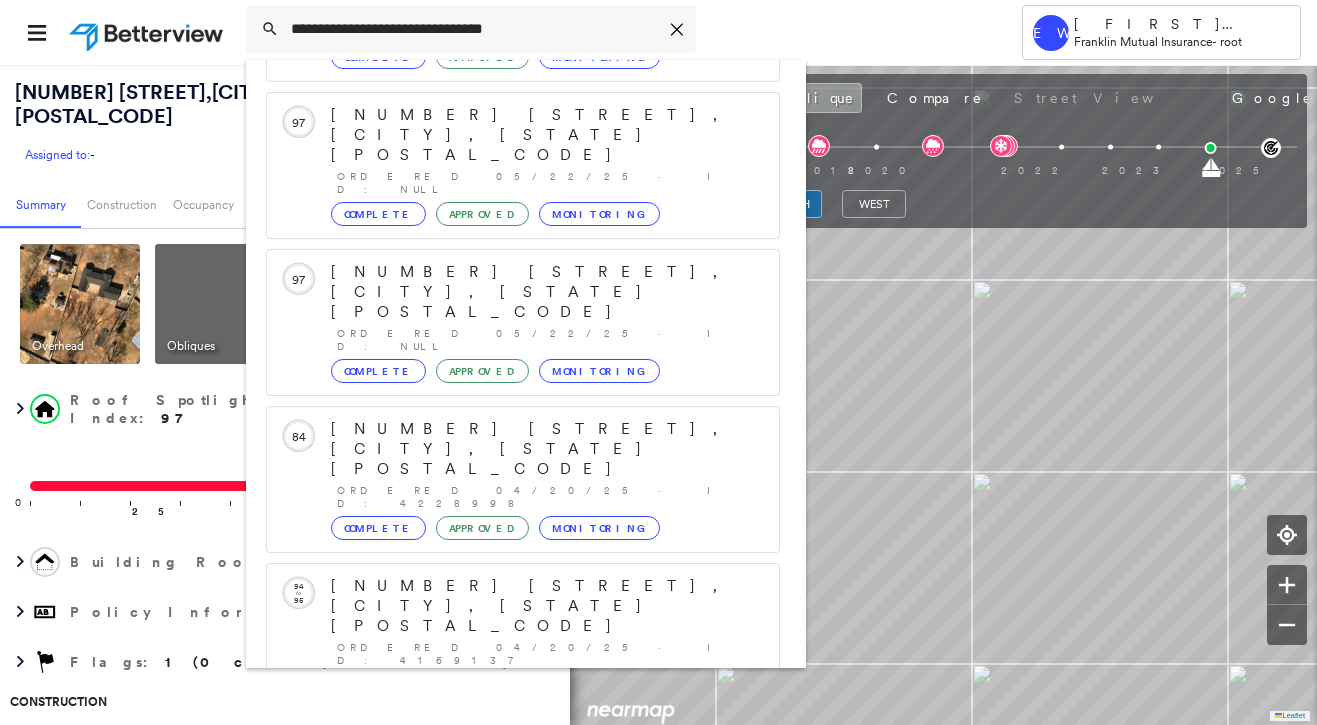 click on "[NUMBER] [STREET], [CITY], [STATE] [POSTAL_CODE]" at bounding box center [501, 898] 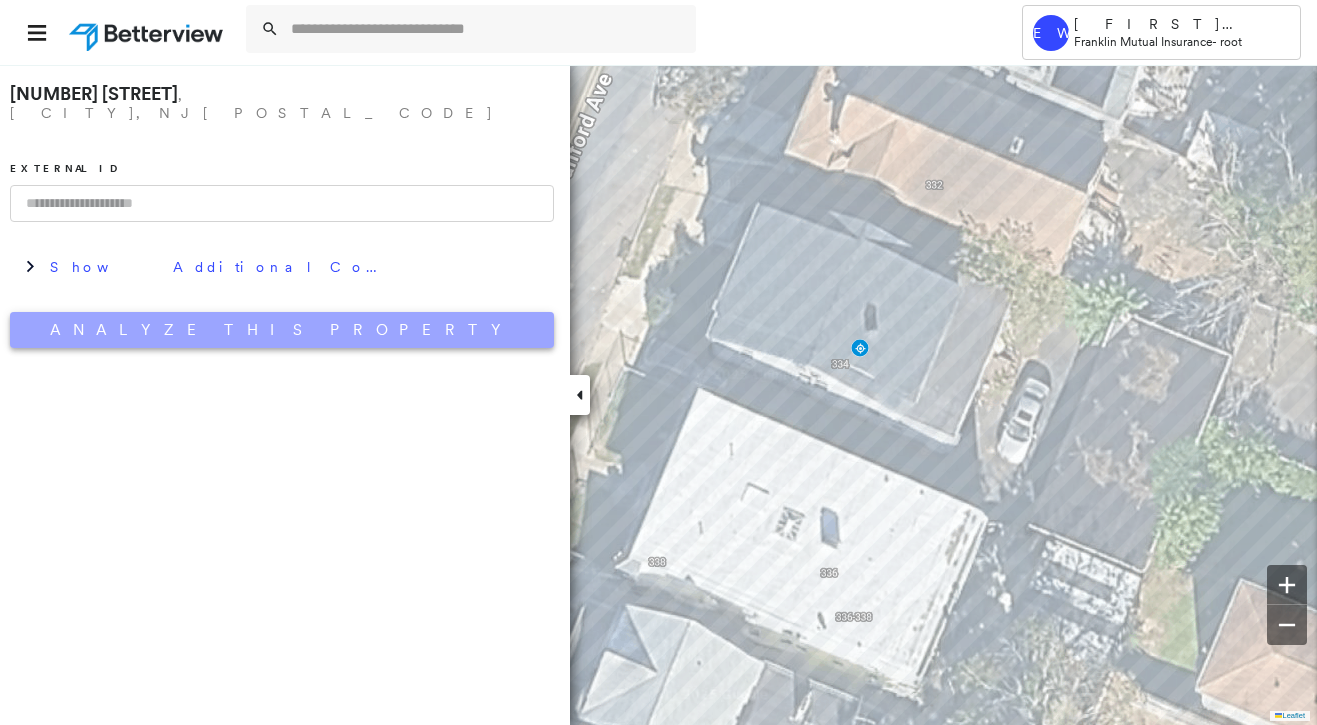 click on "Analyze This Property" at bounding box center (282, 330) 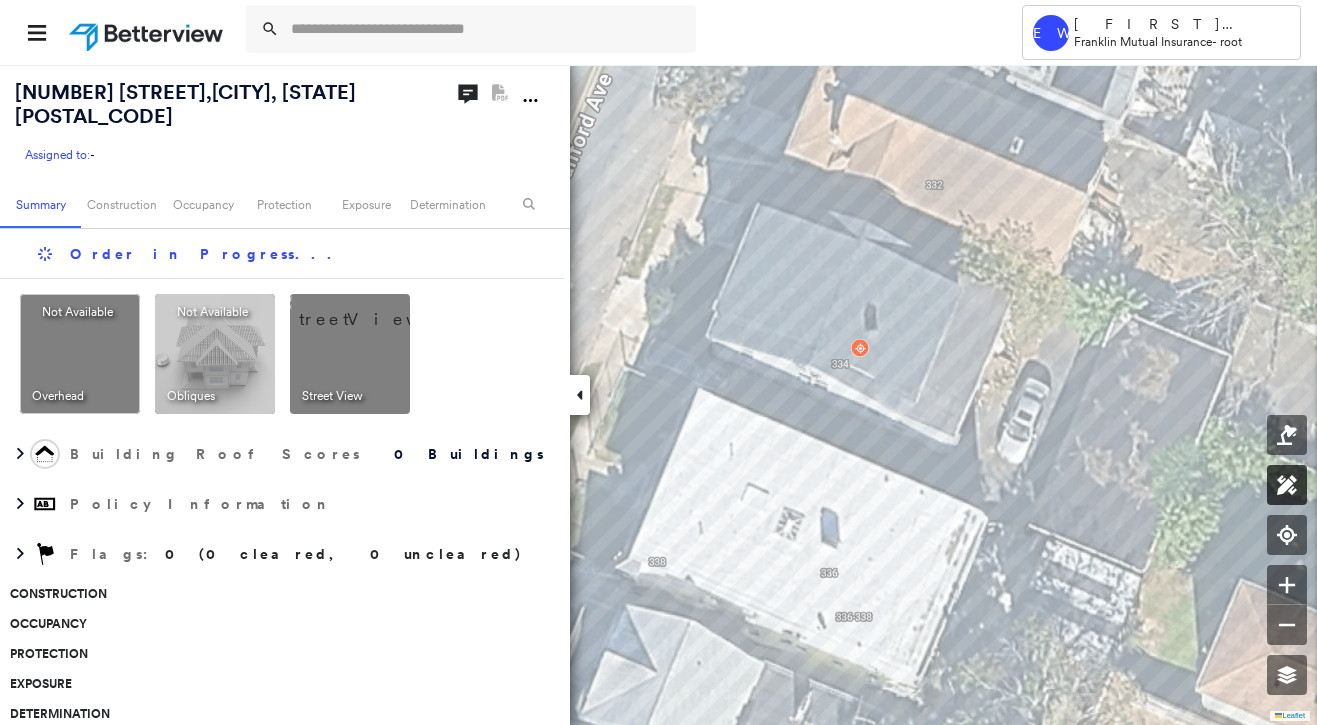click 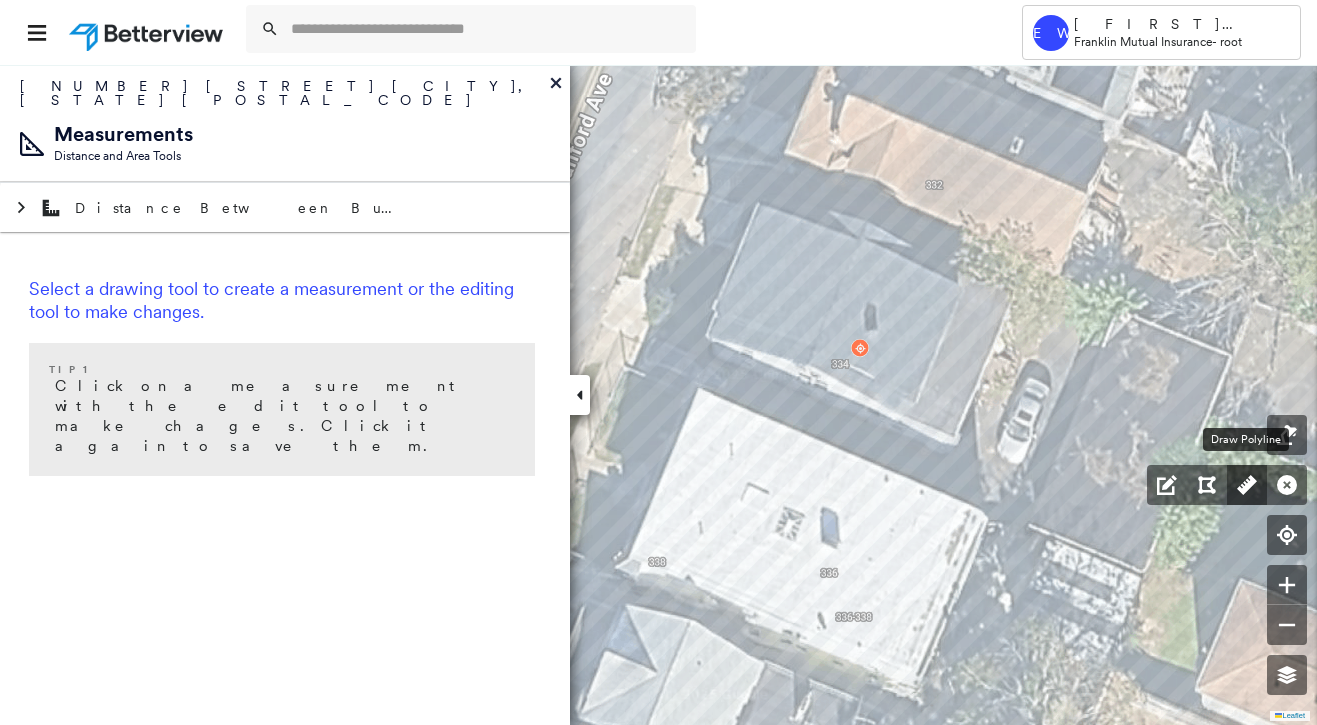 click 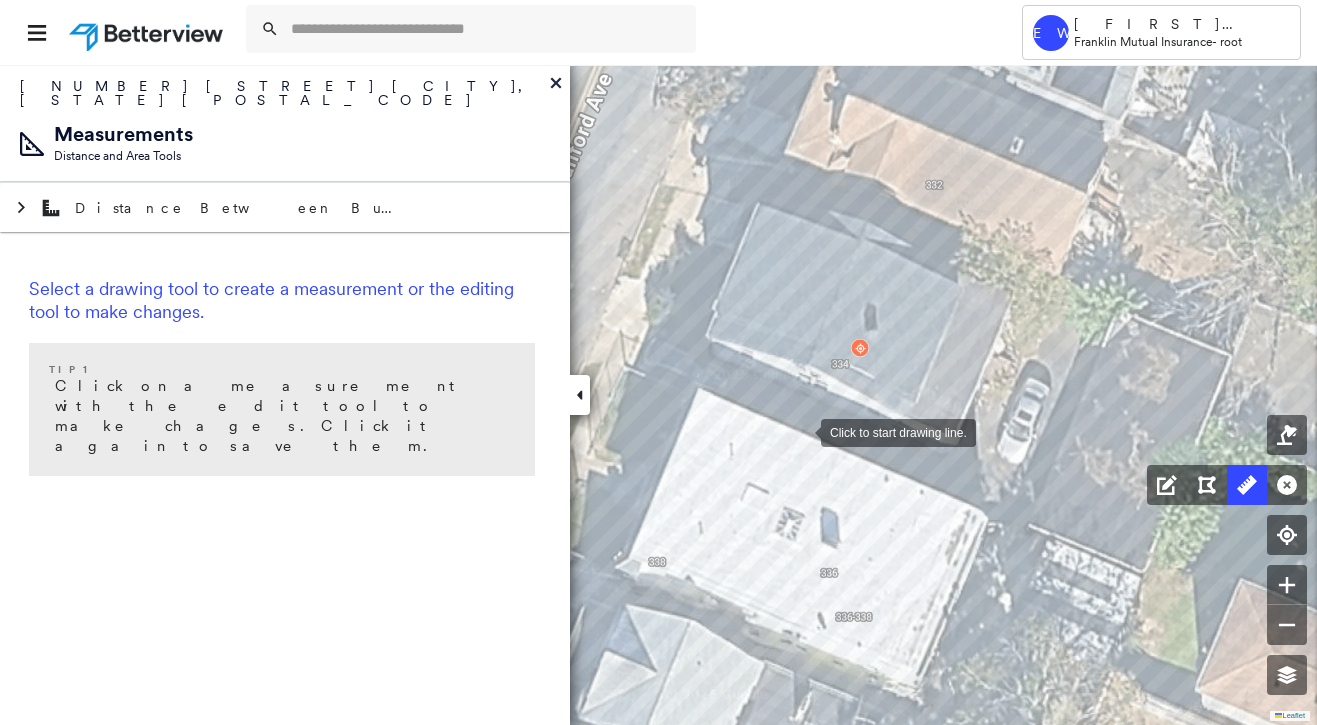 click at bounding box center [801, 431] 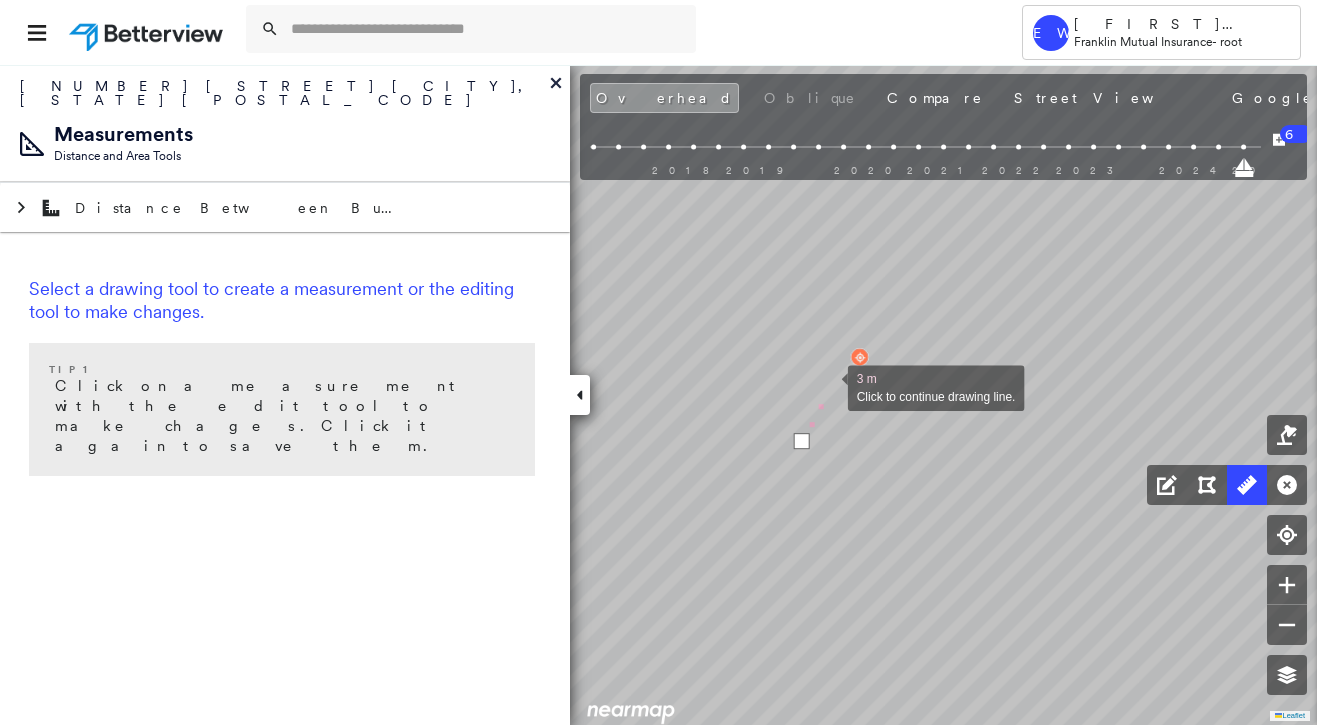 click at bounding box center (828, 386) 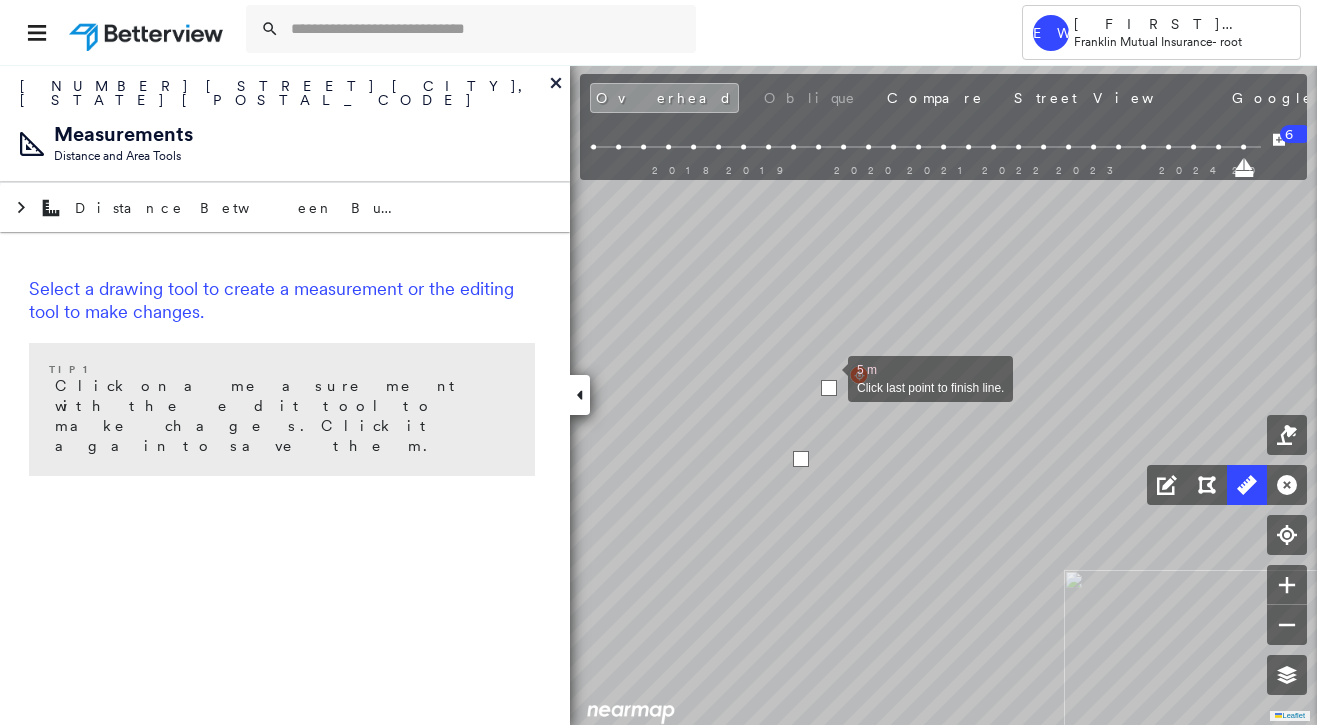 click at bounding box center [828, 377] 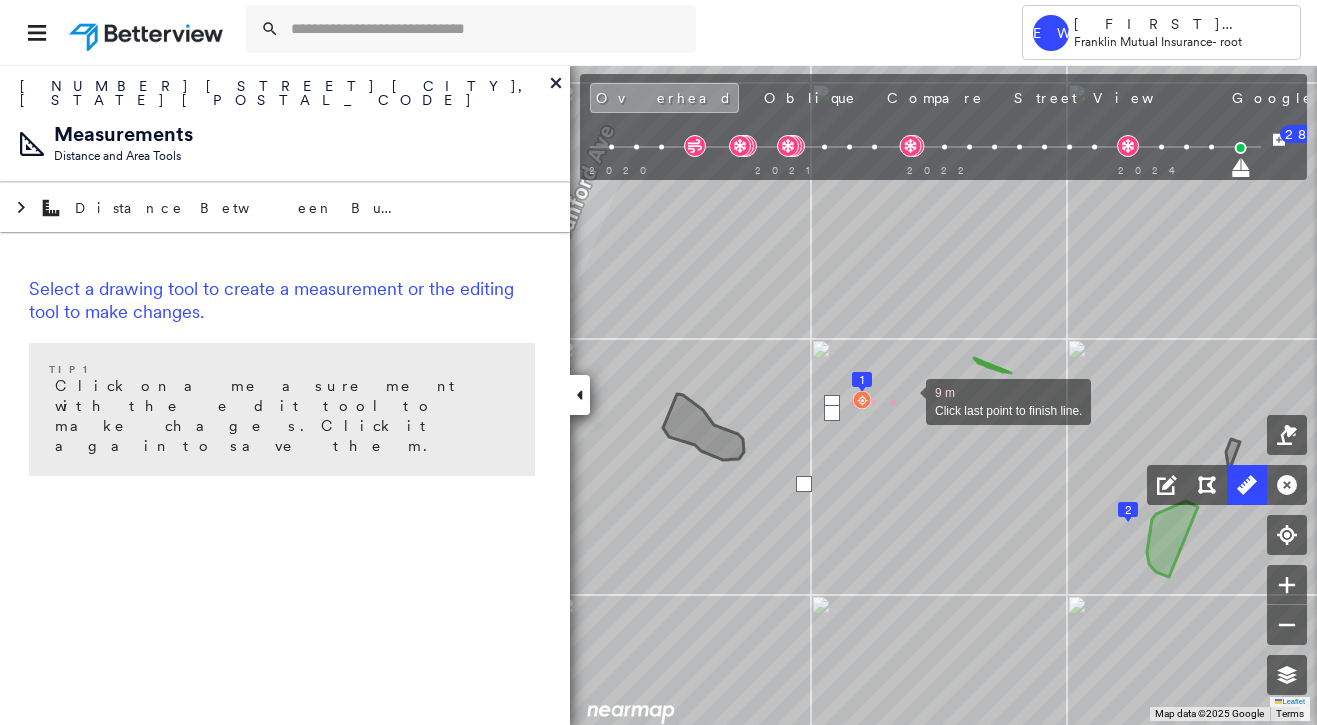 click at bounding box center [906, 400] 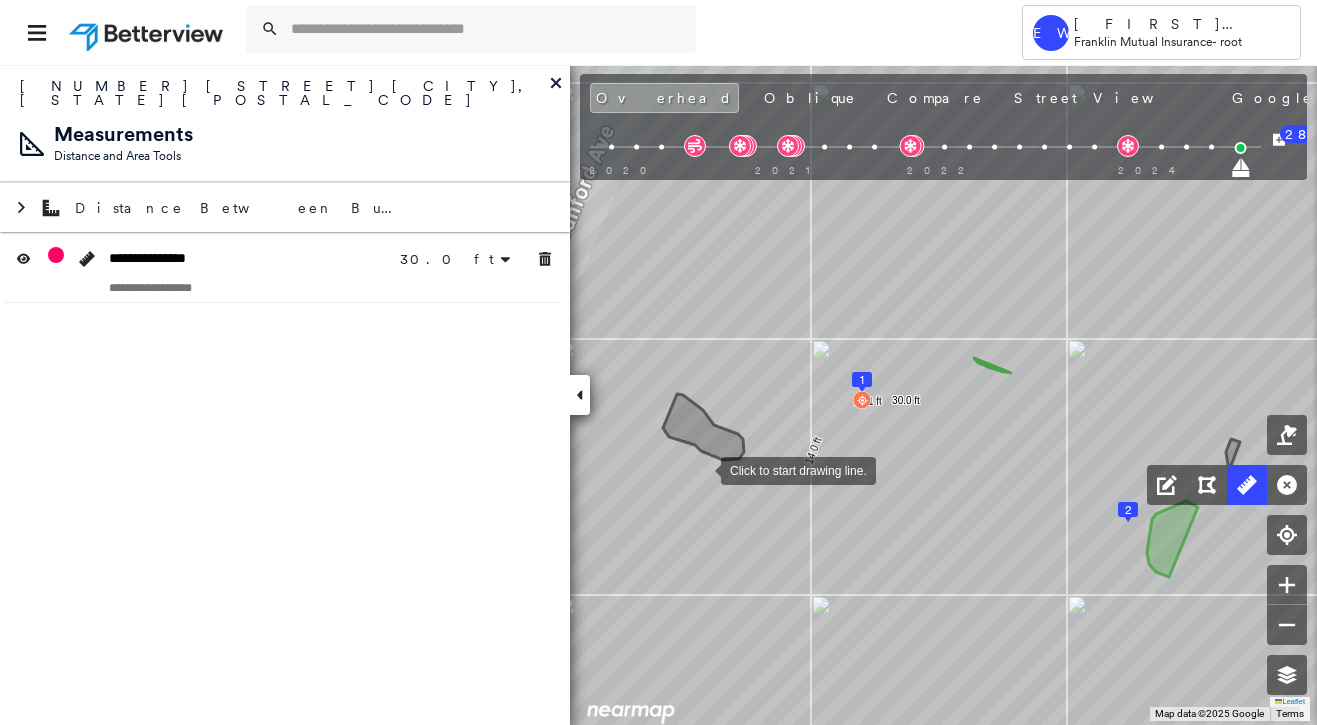 click at bounding box center [701, 469] 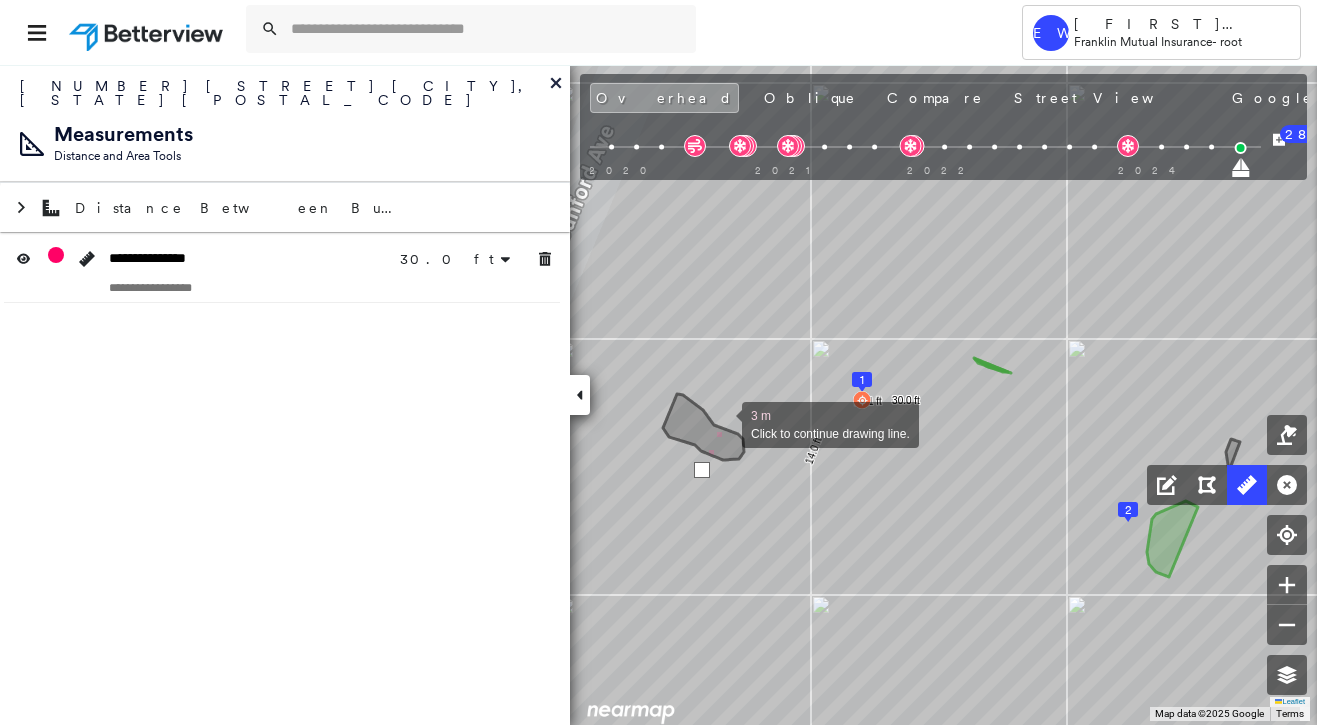 click at bounding box center [722, 423] 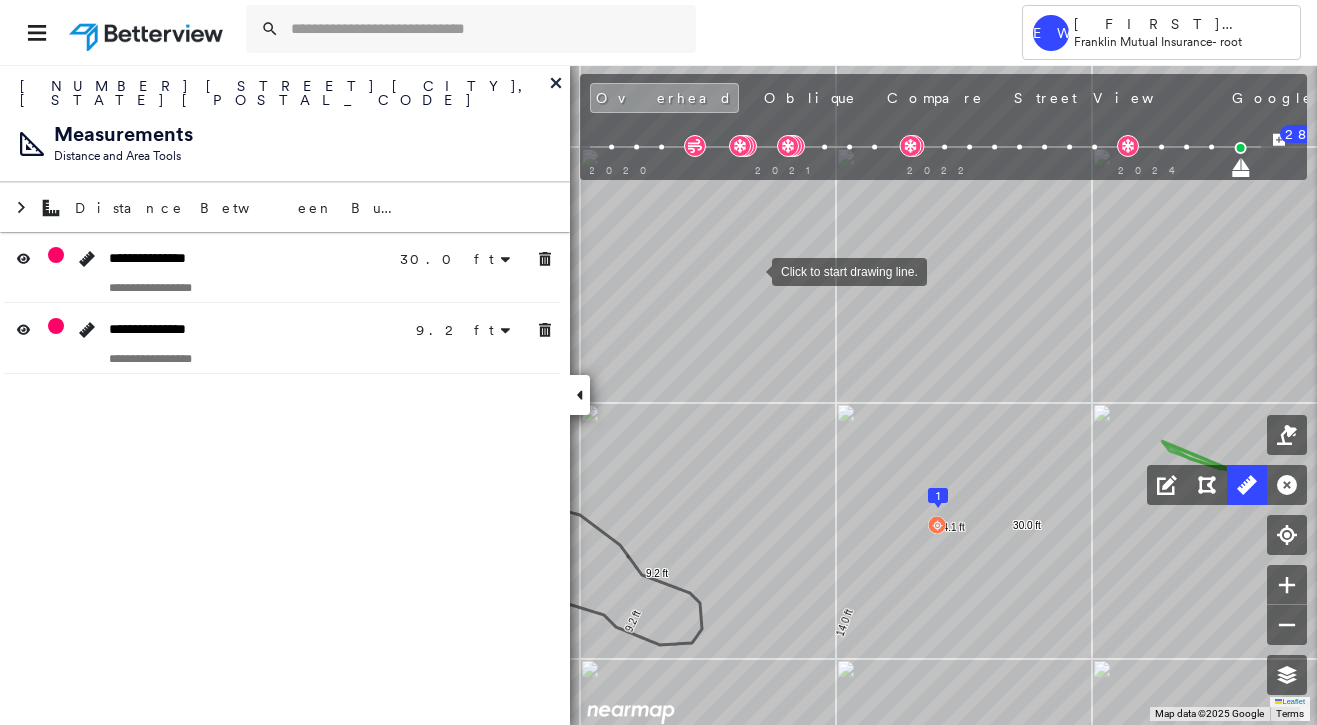 click at bounding box center (752, 270) 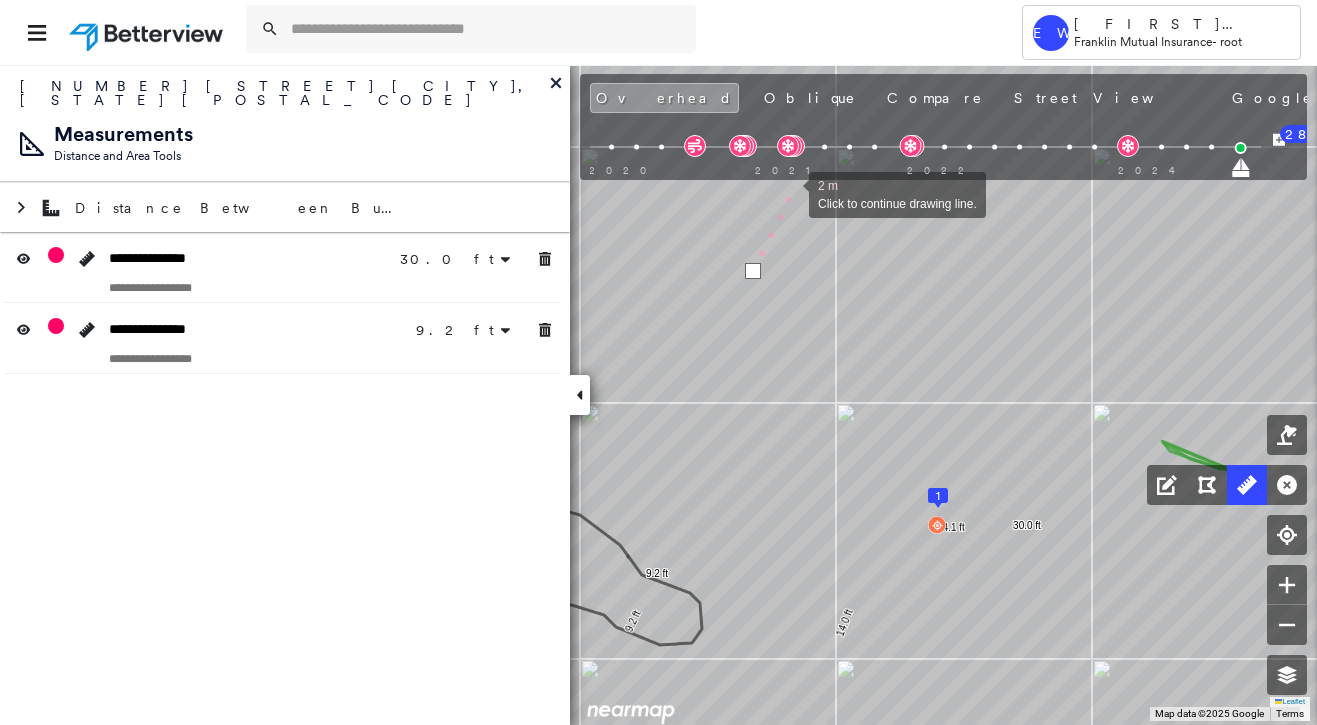 click at bounding box center [789, 193] 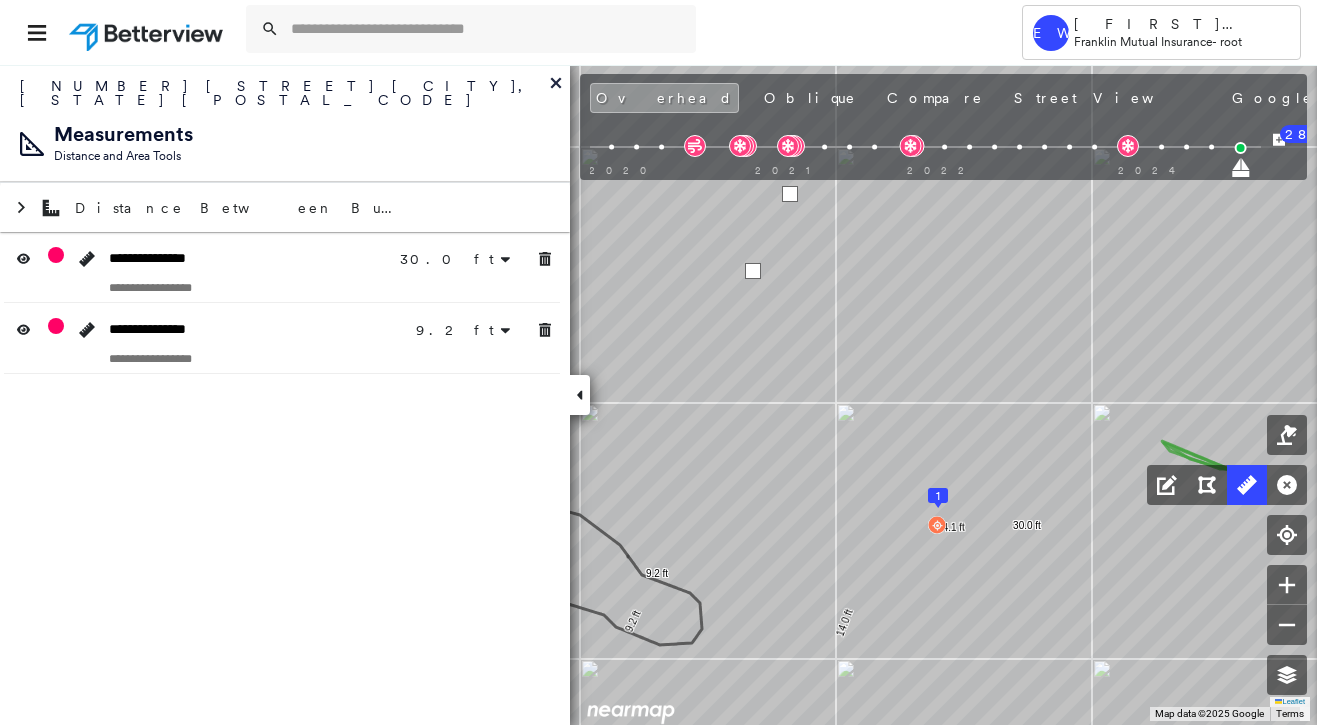 click at bounding box center [790, 194] 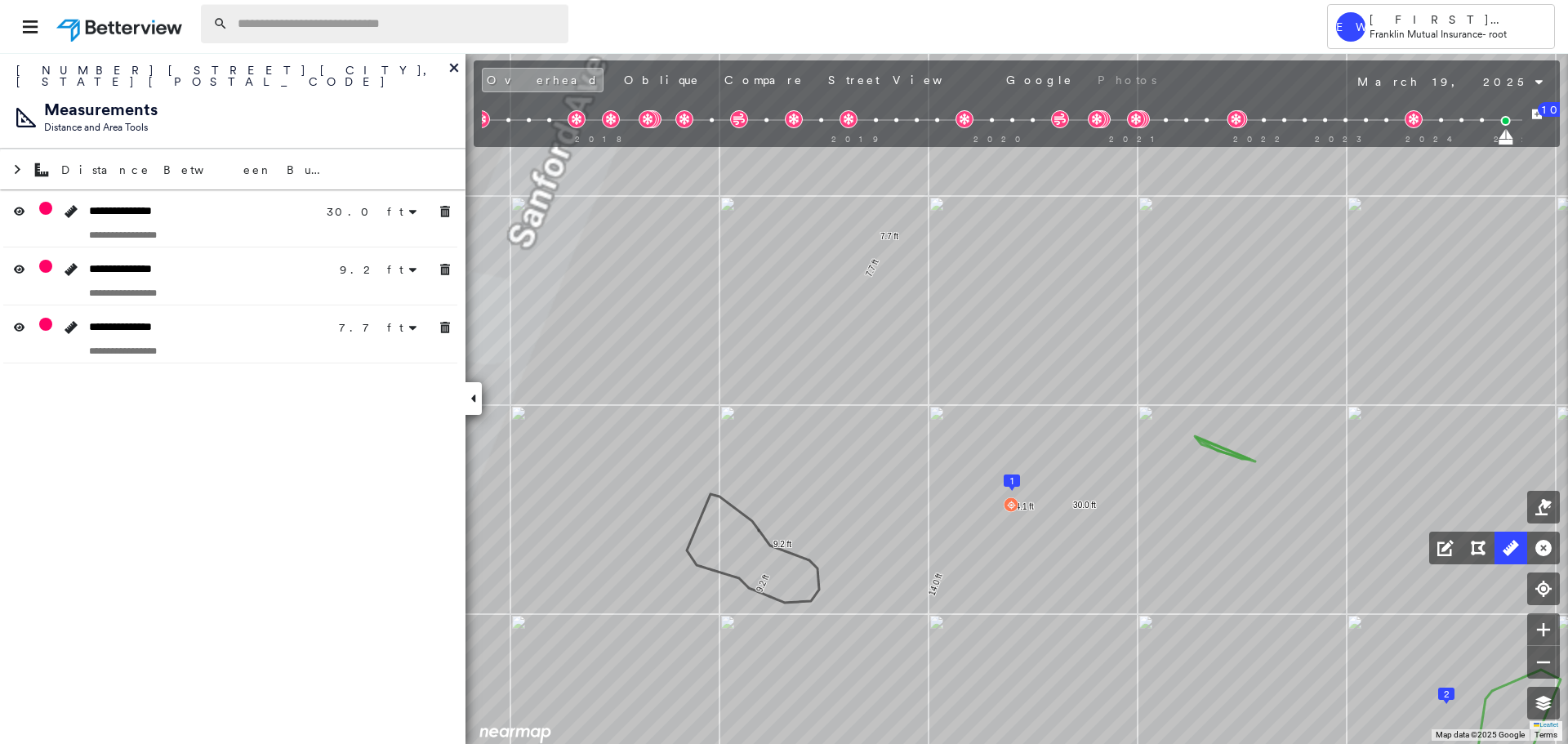 click at bounding box center [398, 24] 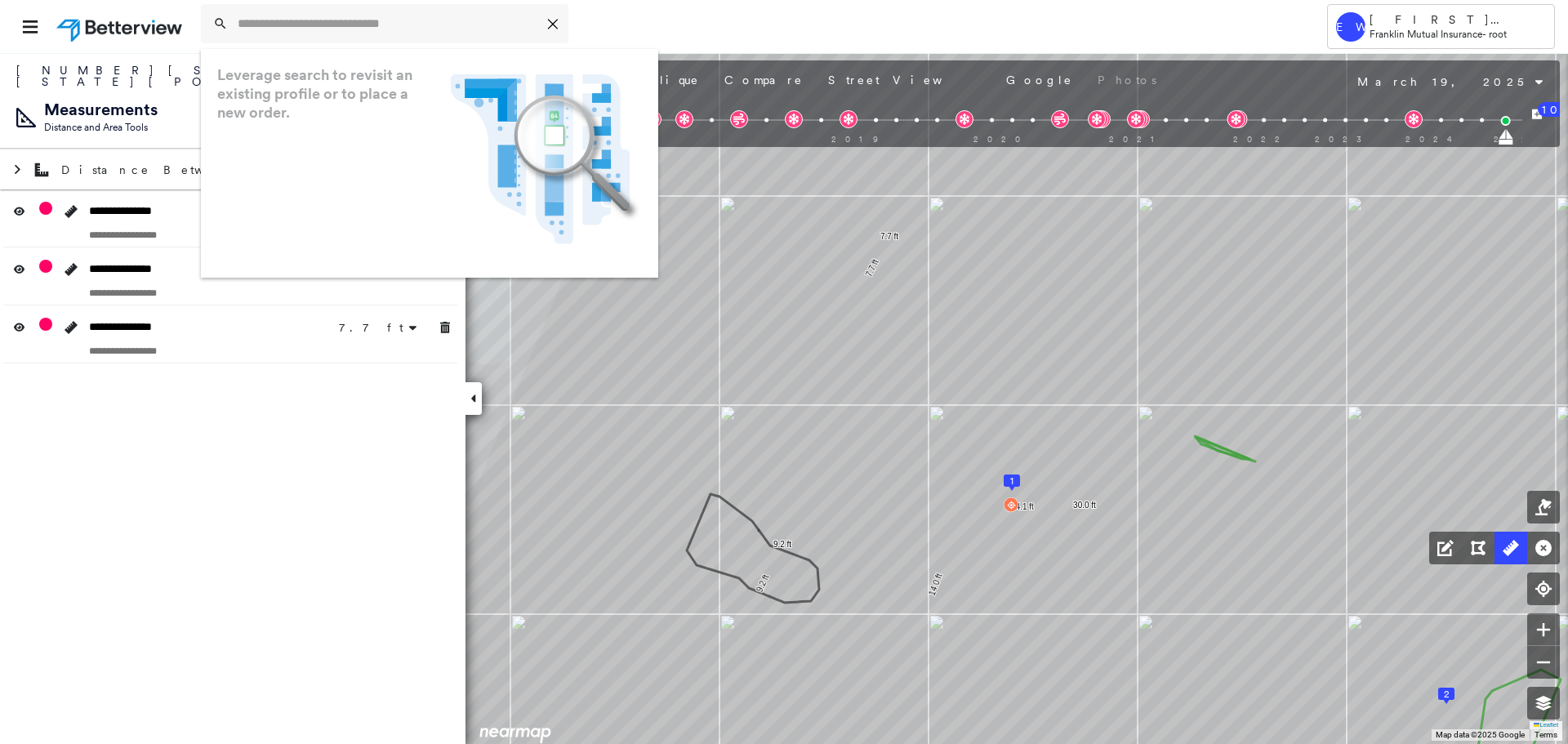 paste on "**********" 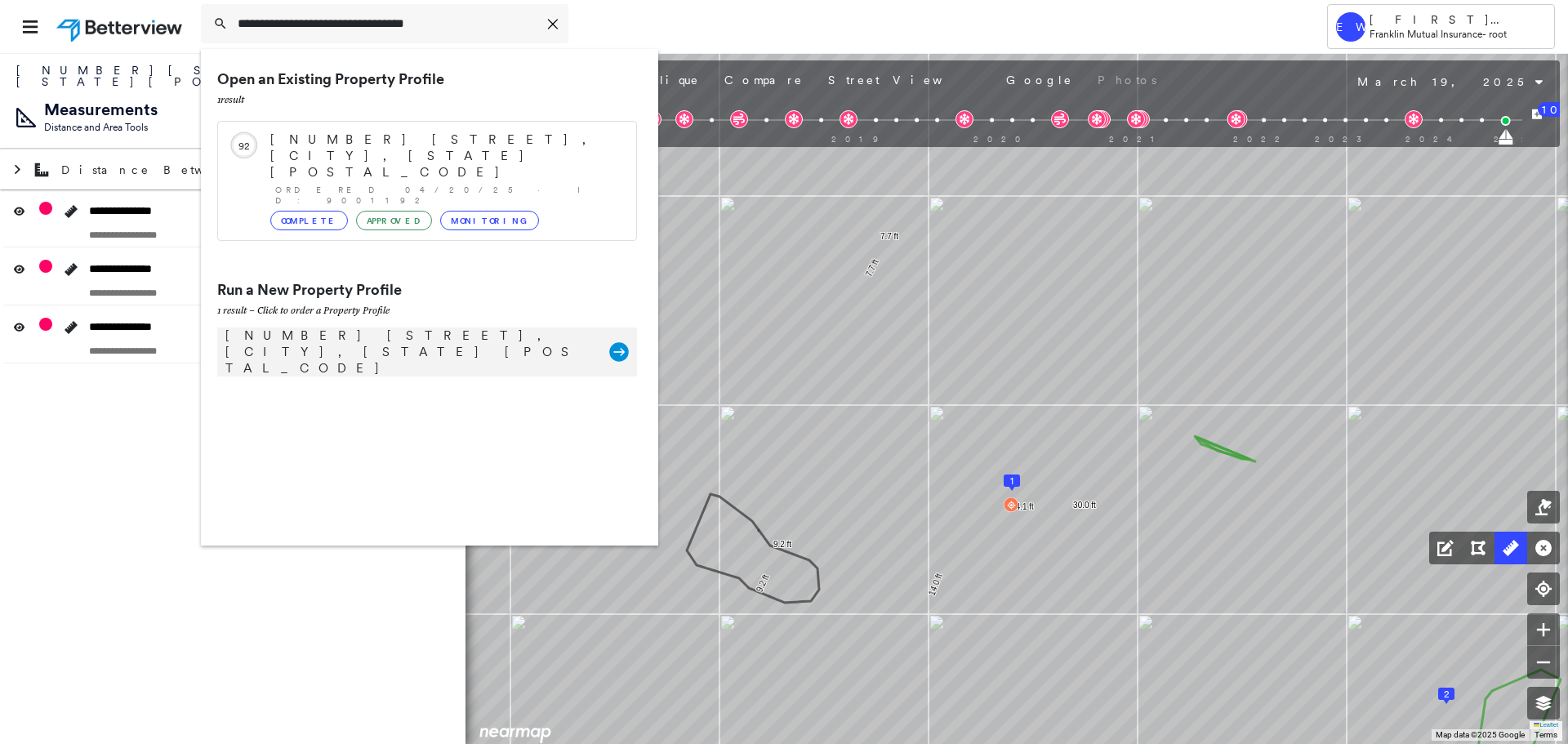 type on "**********" 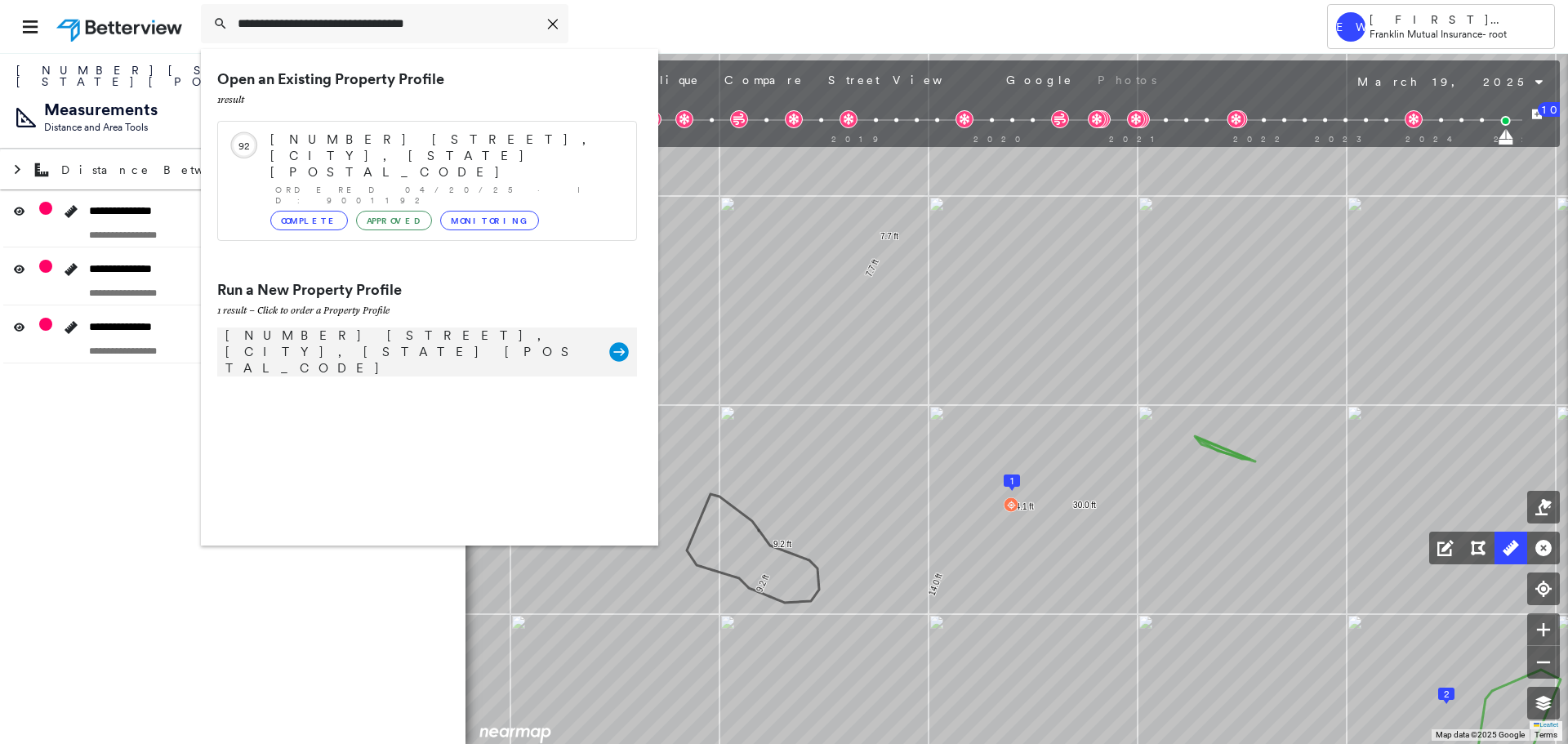 click on "[NUMBER] [STREET], [CITY], [STATE] [POSTAL_CODE]" at bounding box center [409, 352] 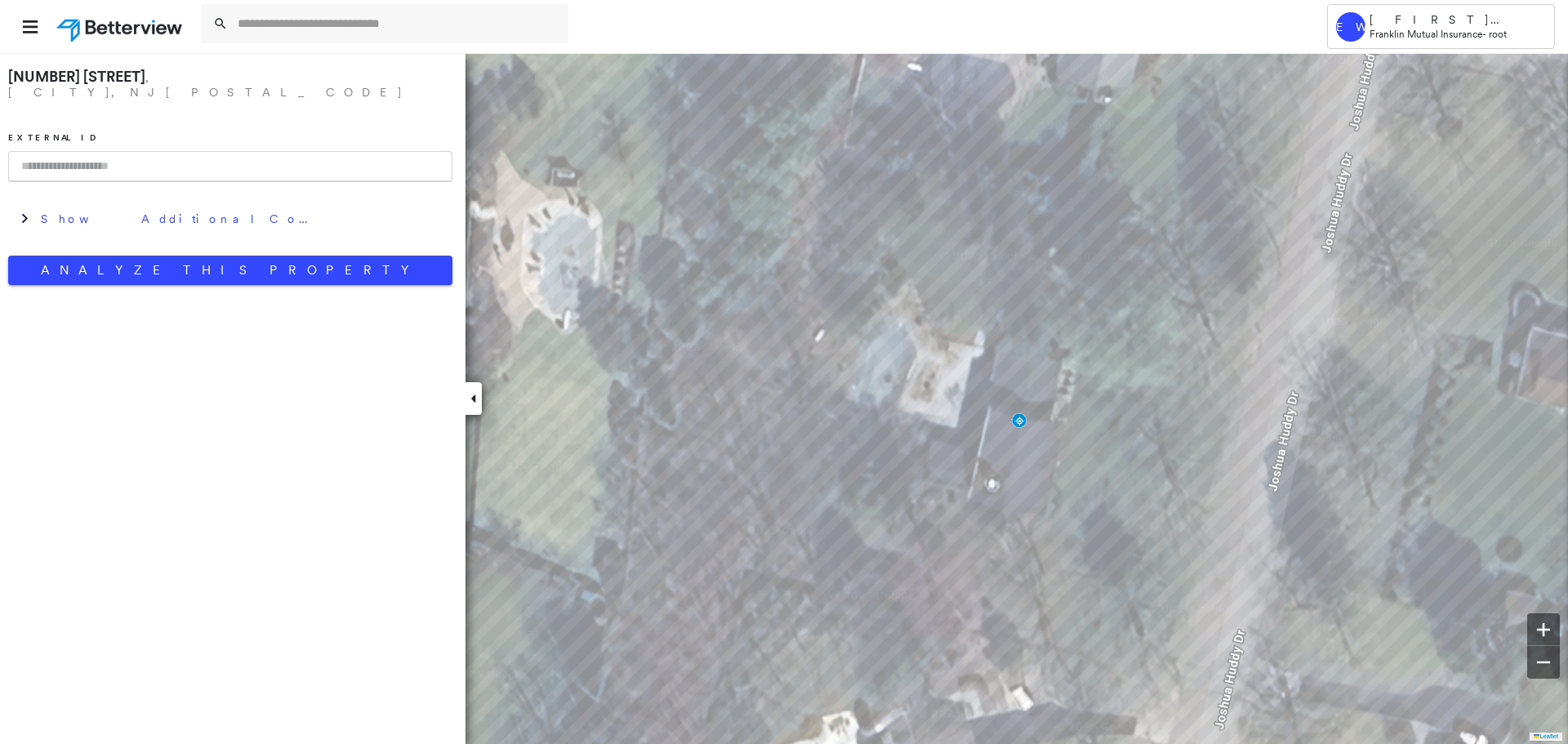 click on "[NUMBER] [STREET], [CITY], [STATE] [POSTAL_CODE] External ID Show Additional Company Data Analyze This Property" at bounding box center (230, 172) 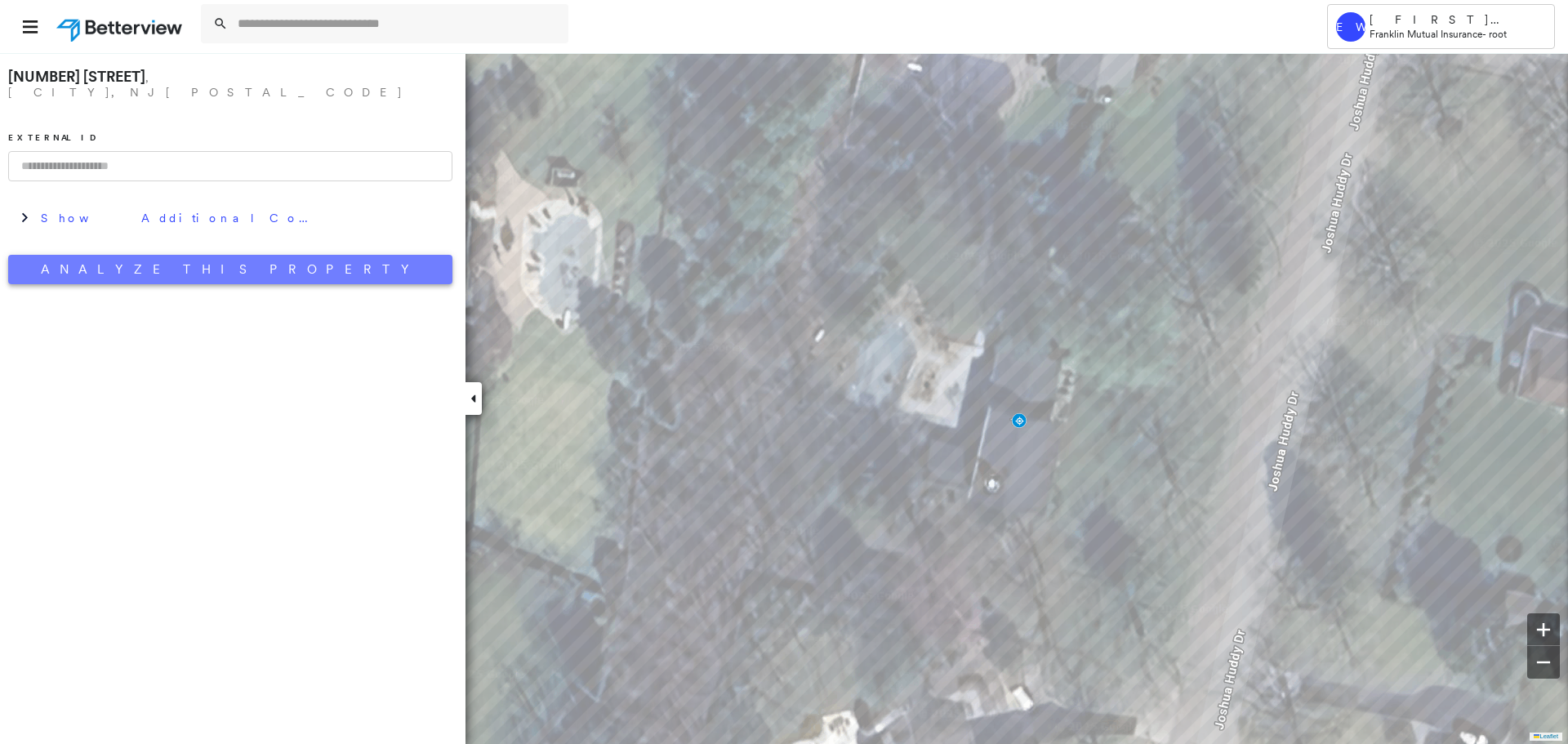 click on "Analyze This Property" at bounding box center (230, 270) 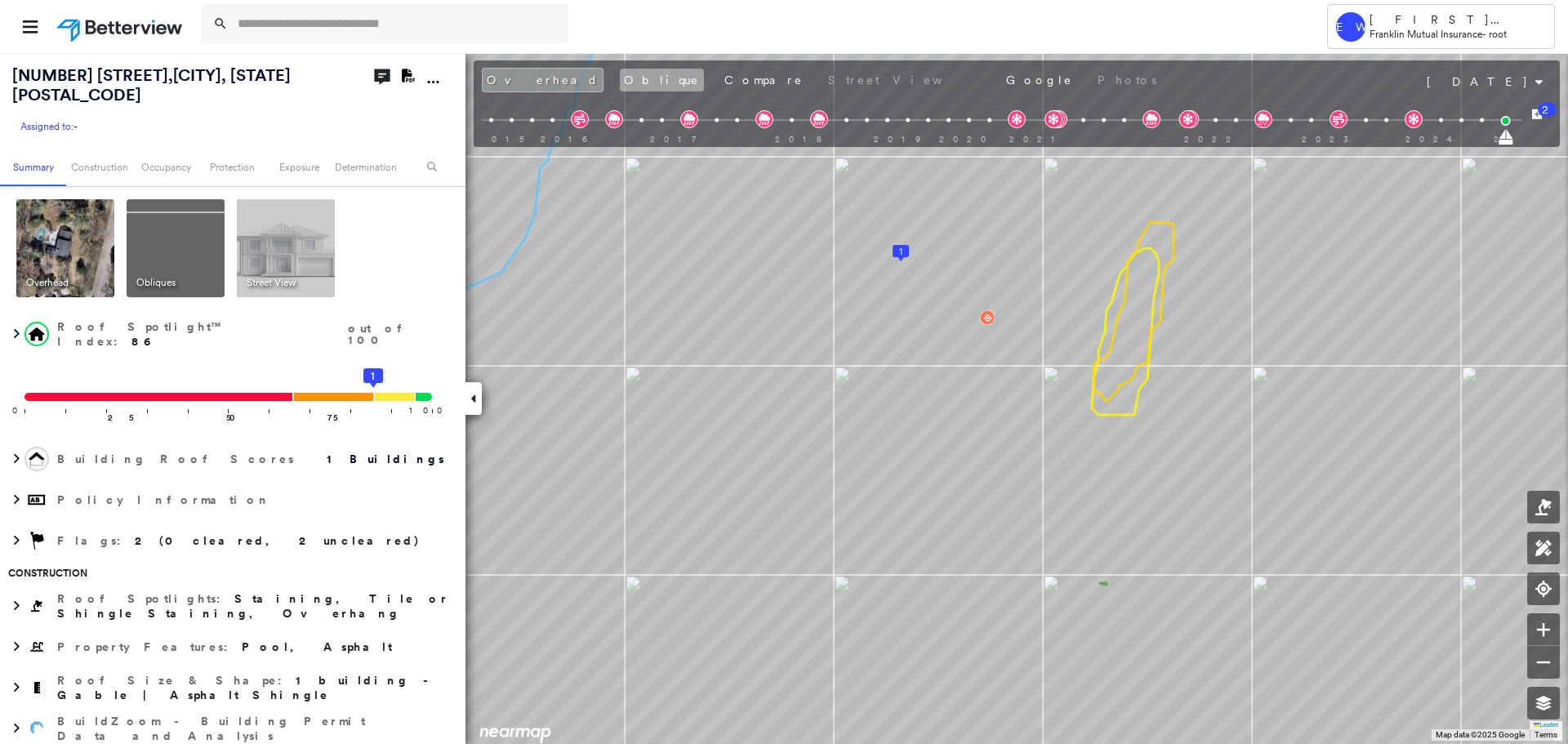 click on "Oblique" at bounding box center [662, 80] 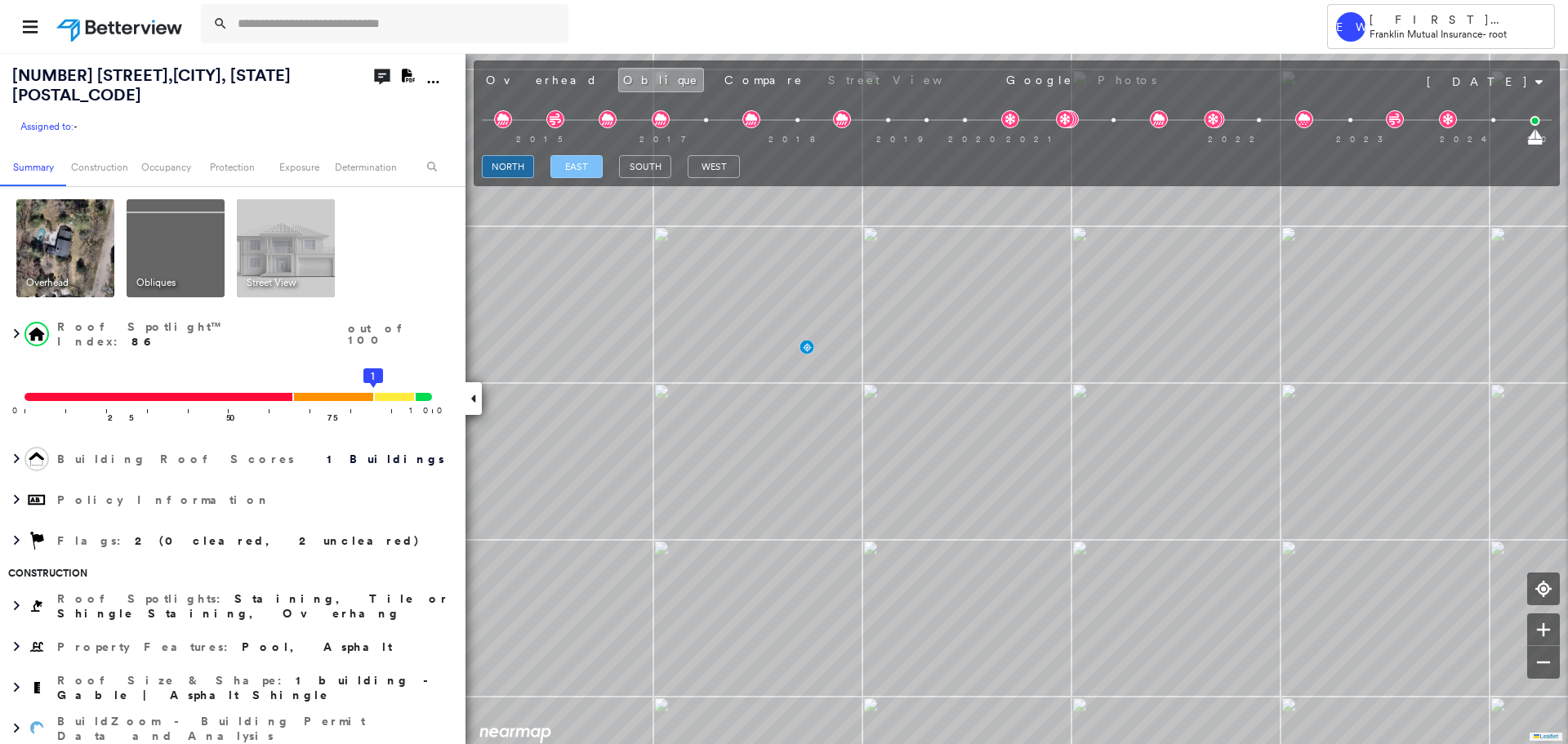 click on "east" at bounding box center (577, 167) 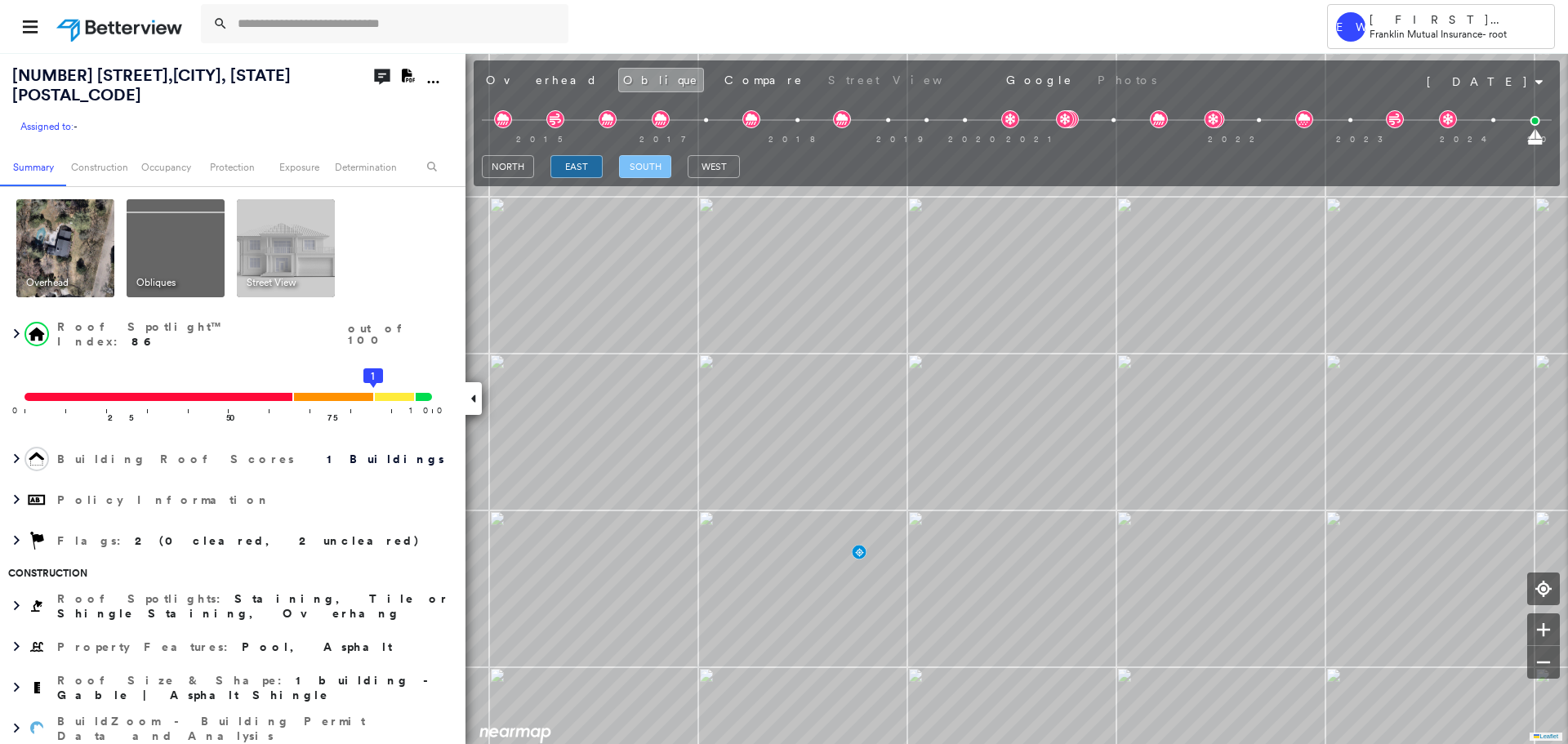 click on "south" at bounding box center [645, 167] 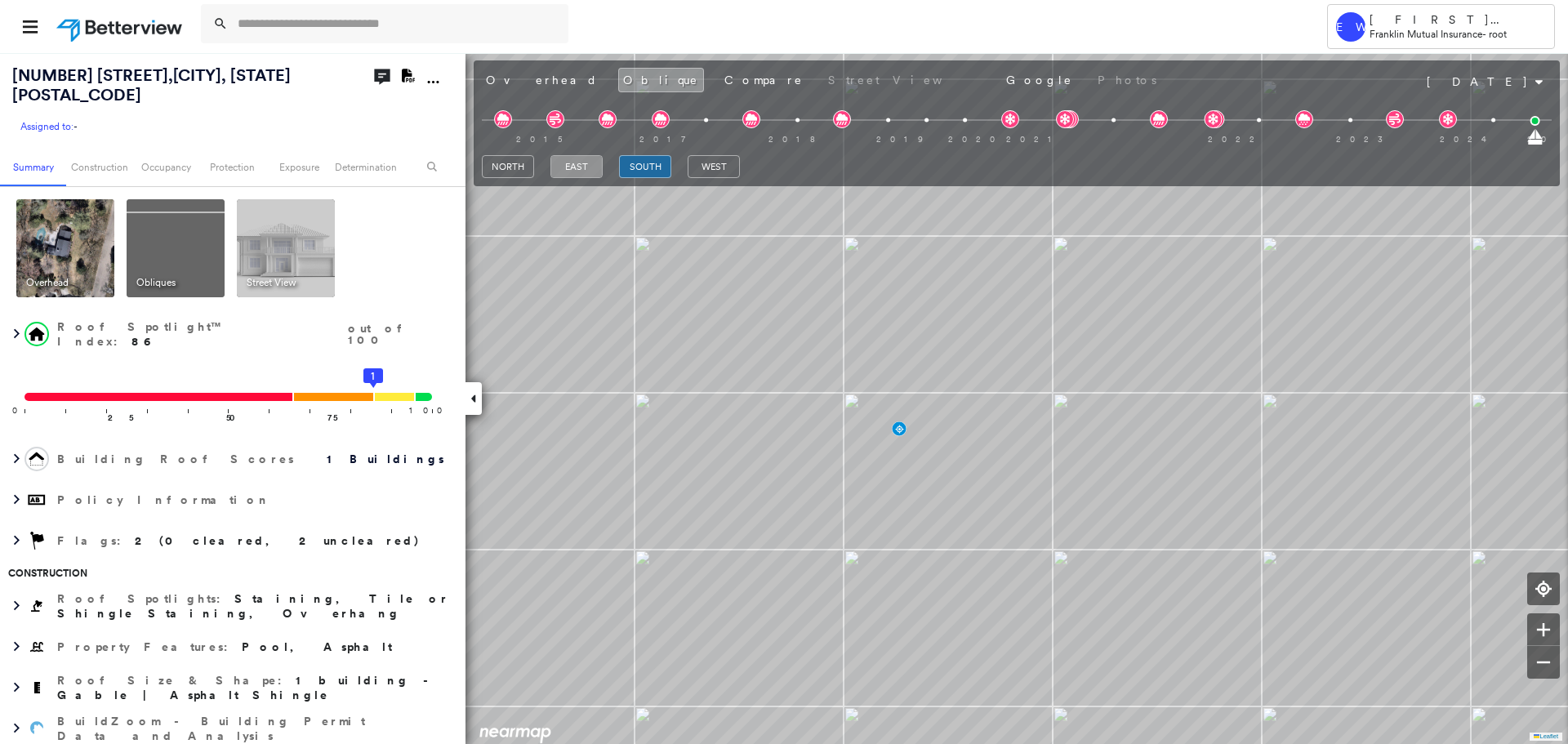 drag, startPoint x: 565, startPoint y: 157, endPoint x: 628, endPoint y: 178, distance: 66.40783 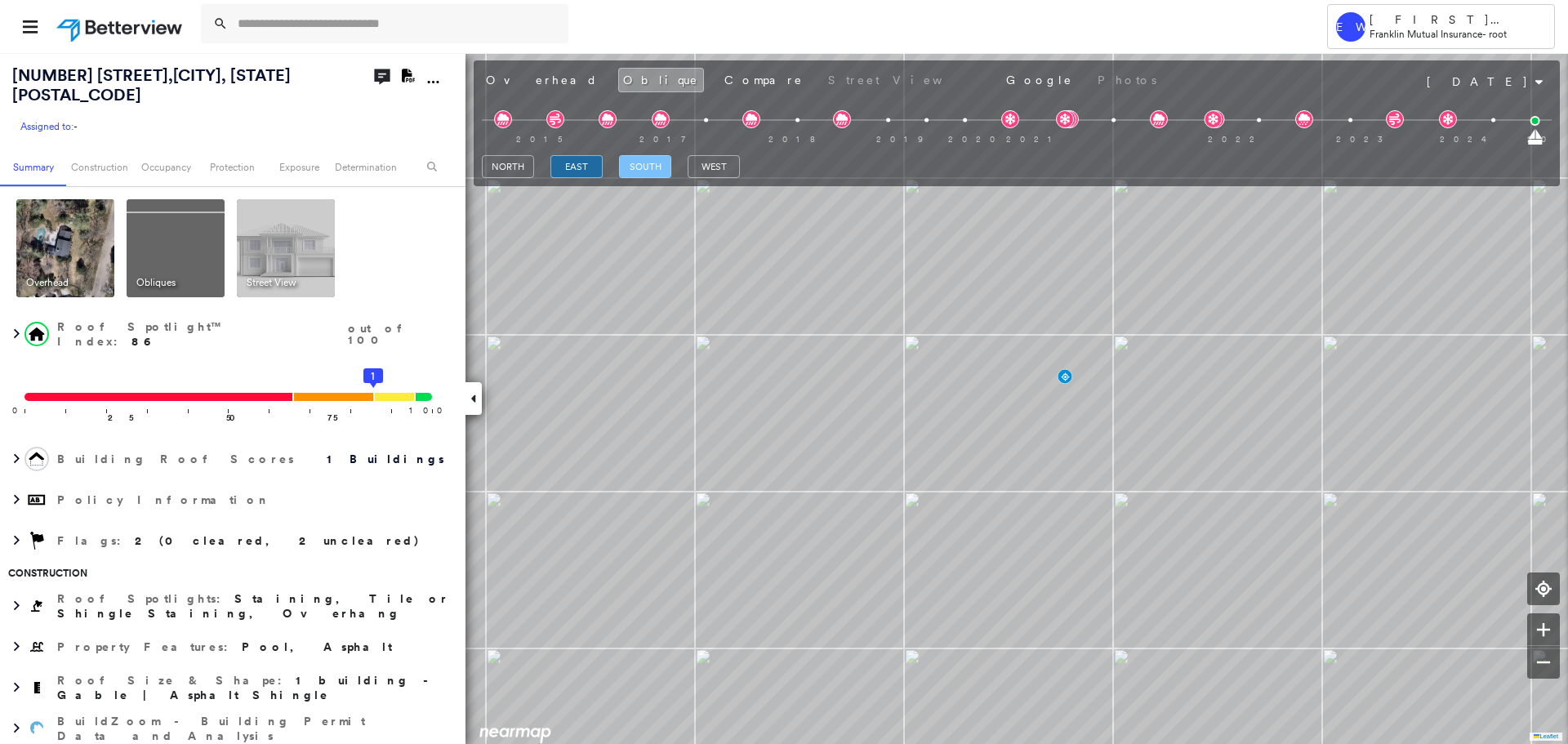 click on "south" at bounding box center (645, 167) 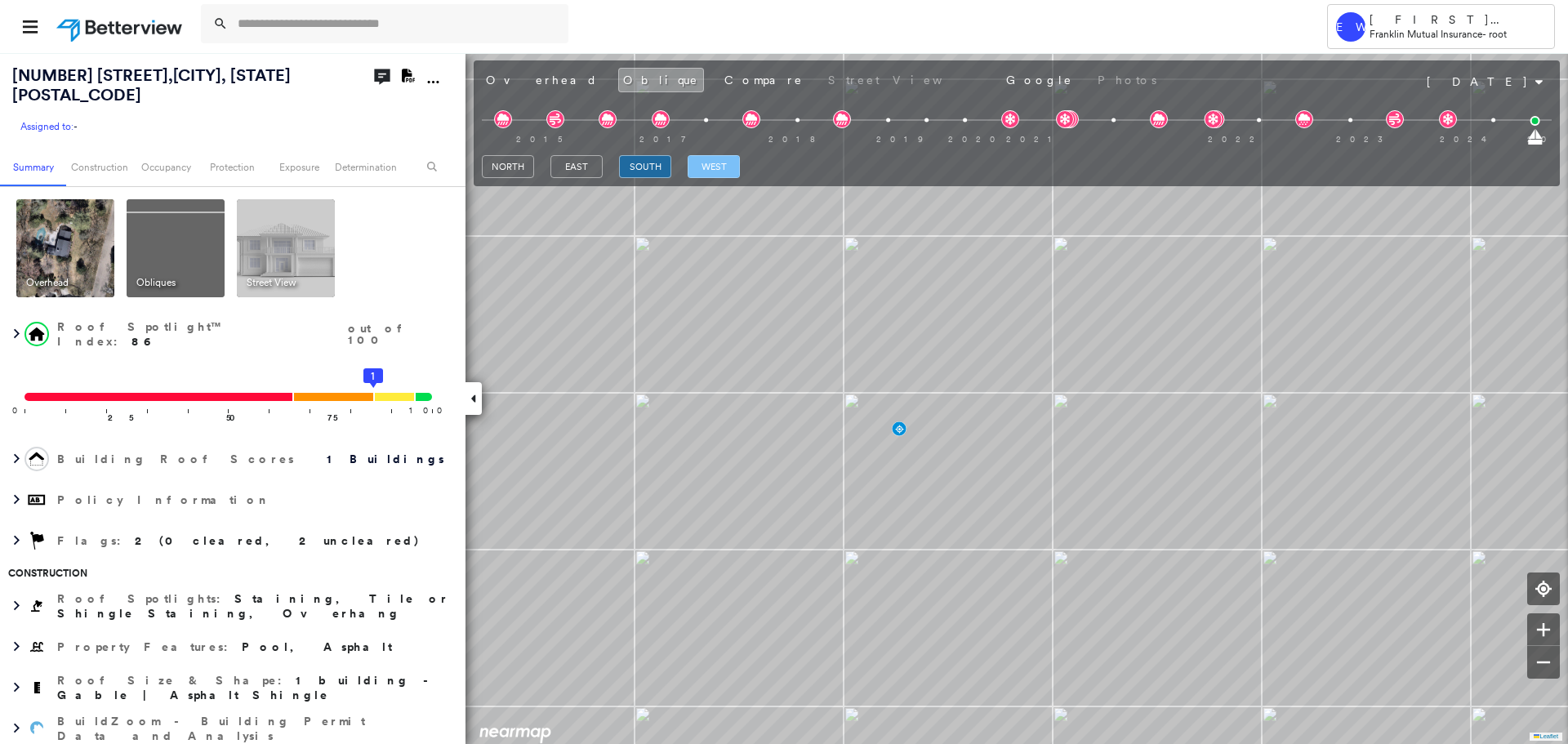 click on "west" at bounding box center (714, 167) 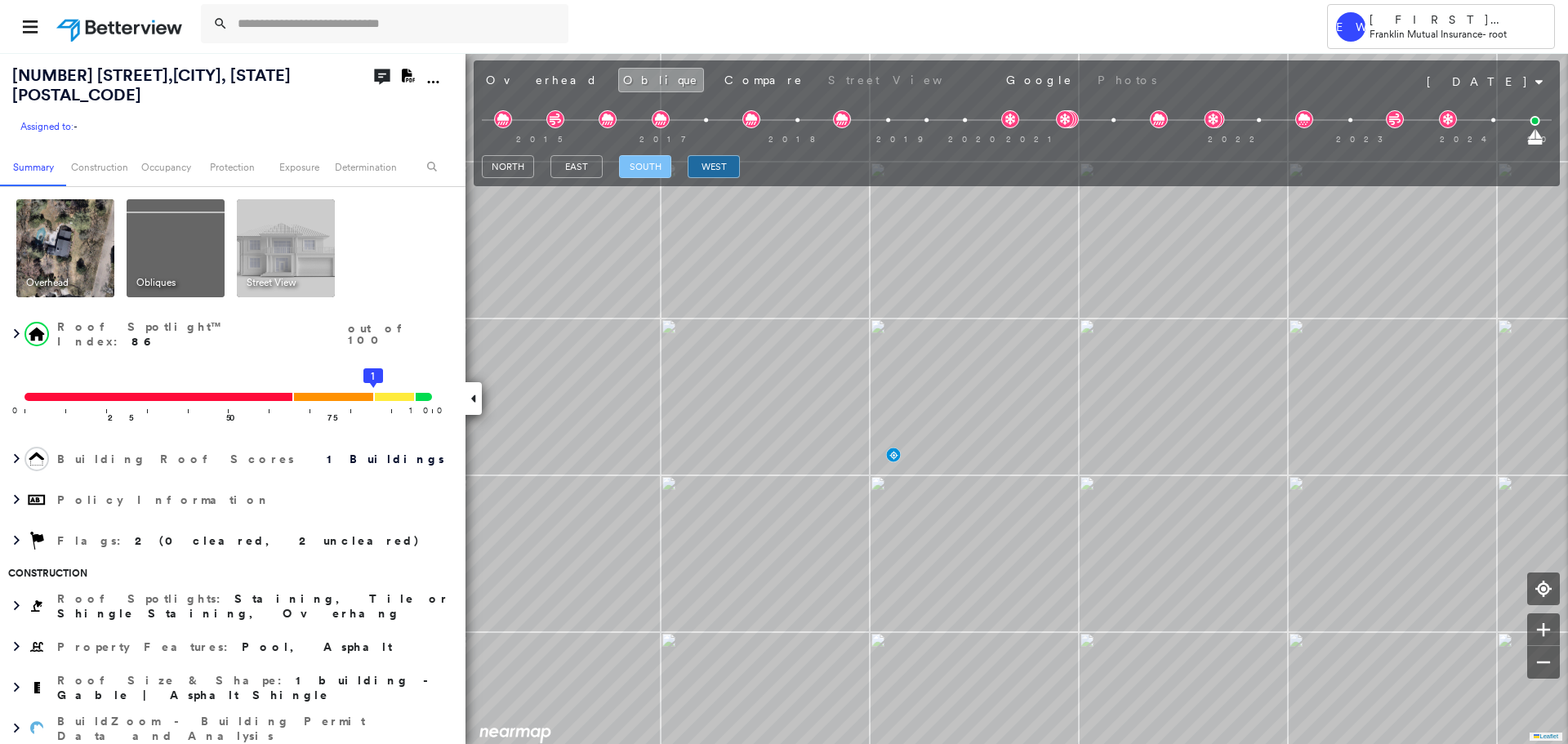 click on "south" at bounding box center [645, 167] 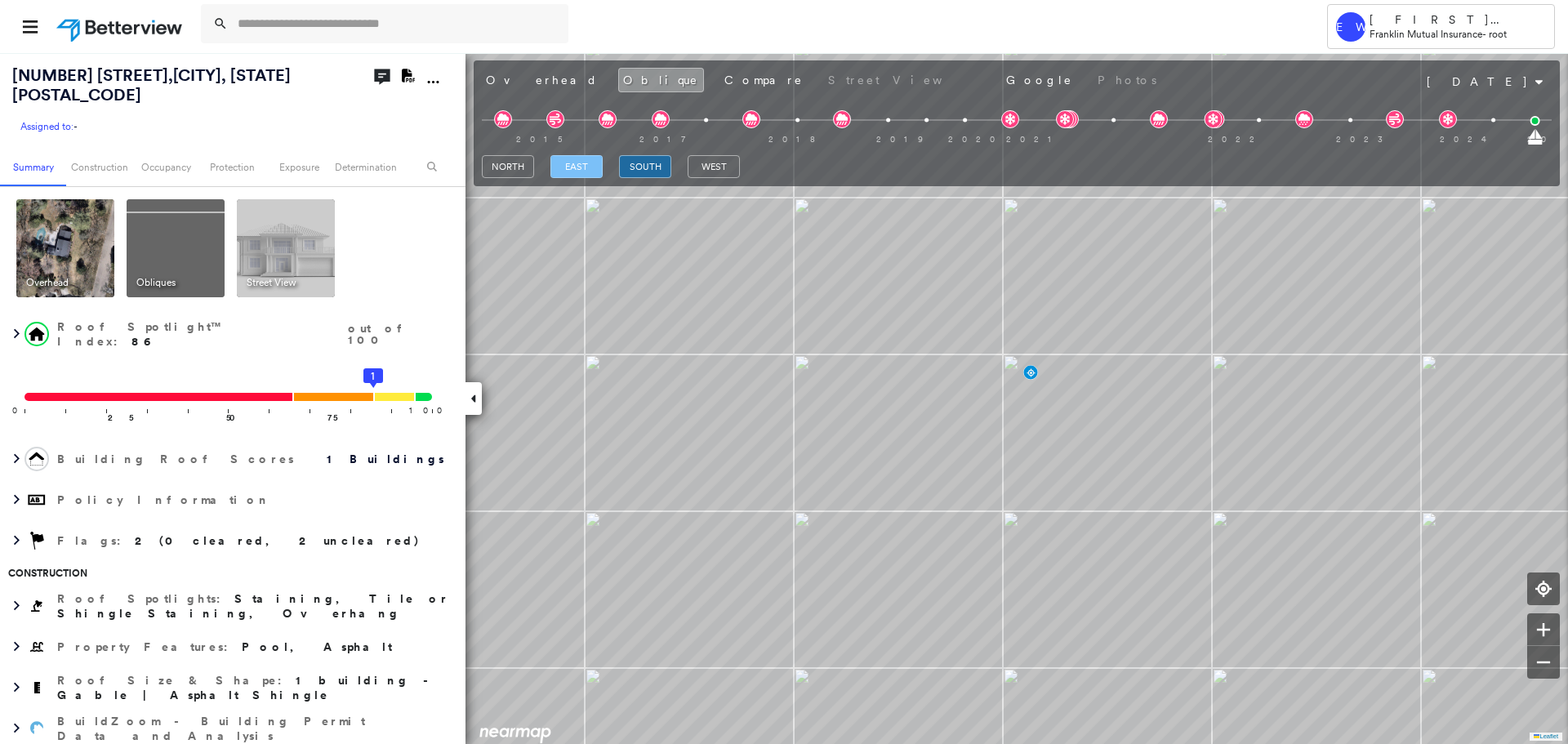 click on "east" at bounding box center [577, 167] 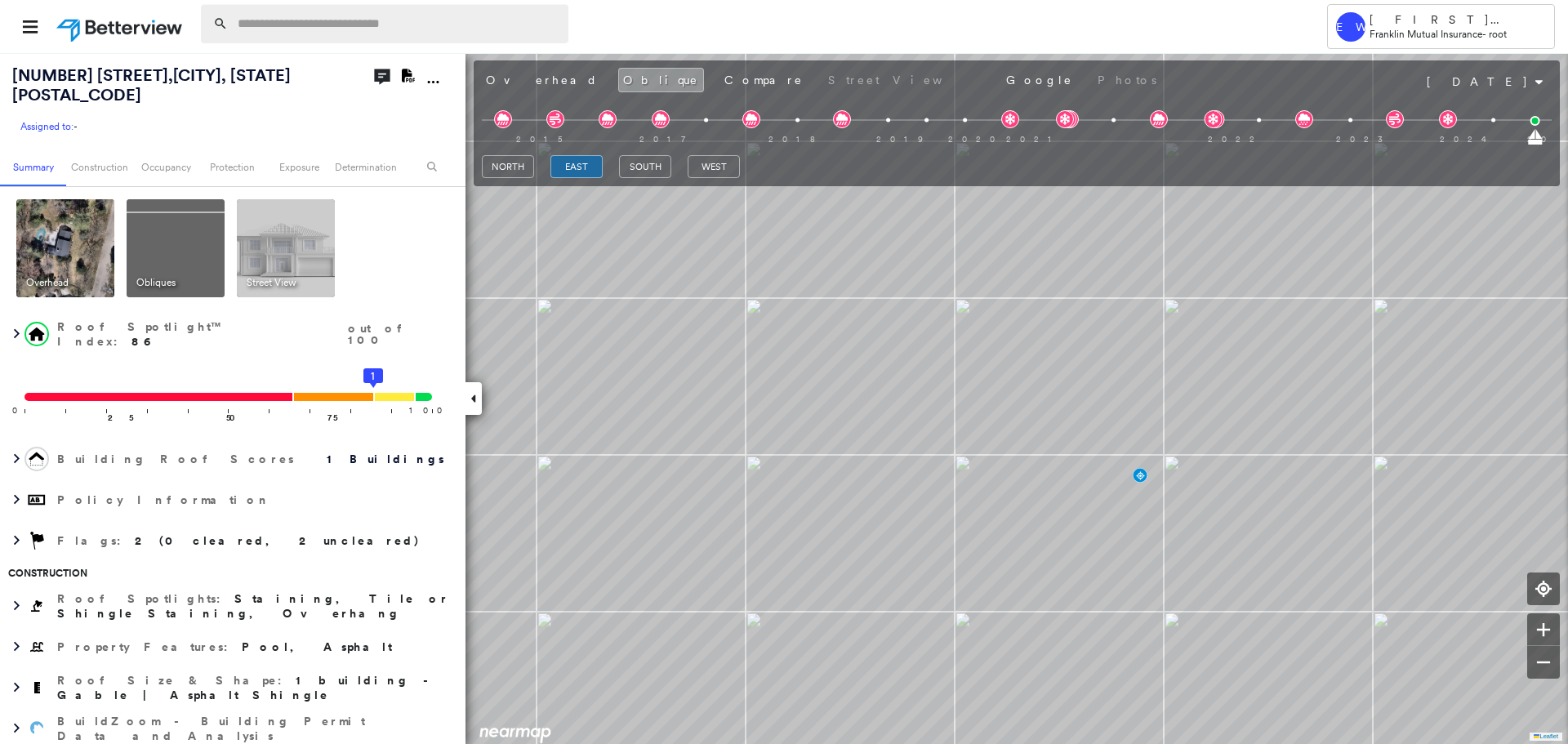 click at bounding box center (398, 24) 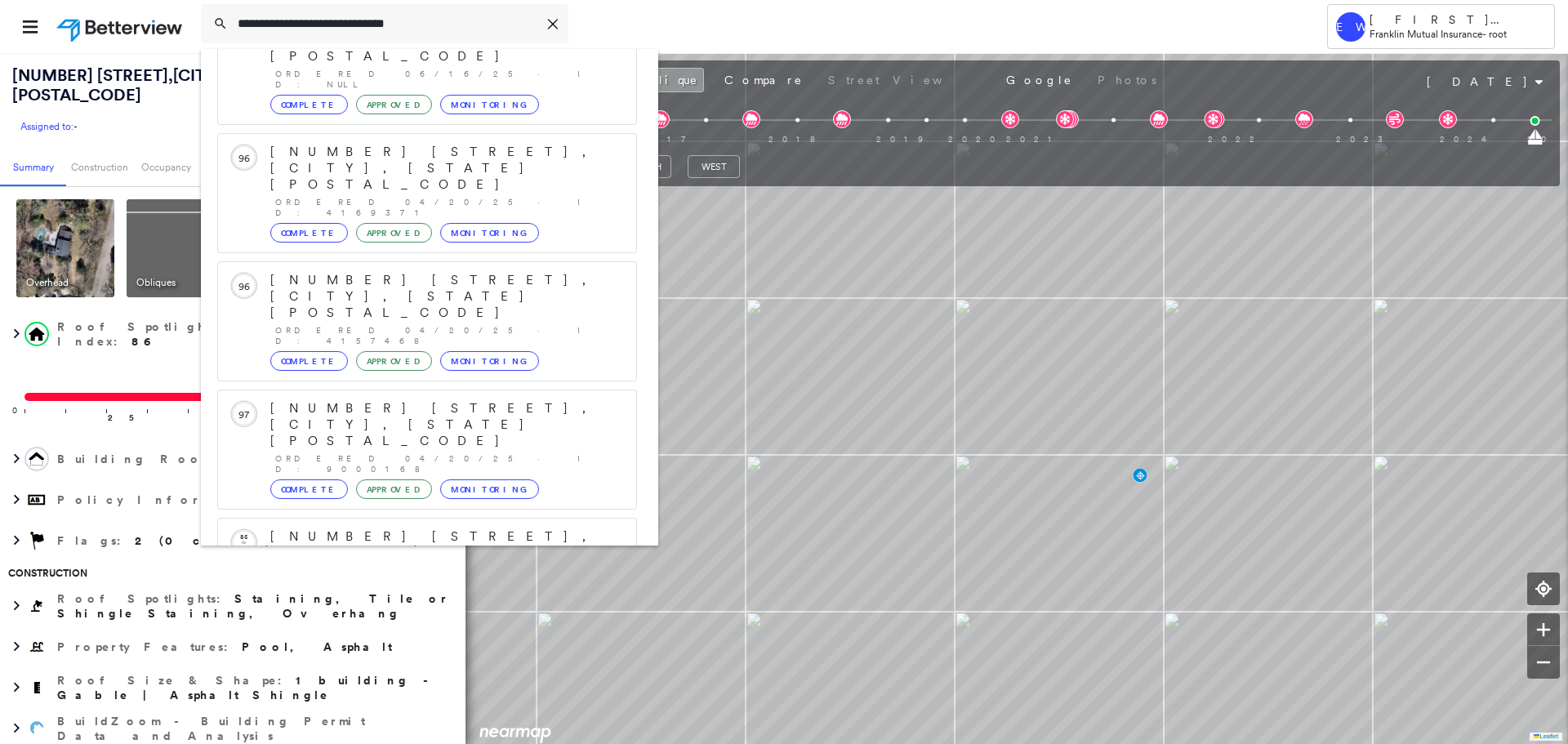 scroll, scrollTop: 174, scrollLeft: 0, axis: vertical 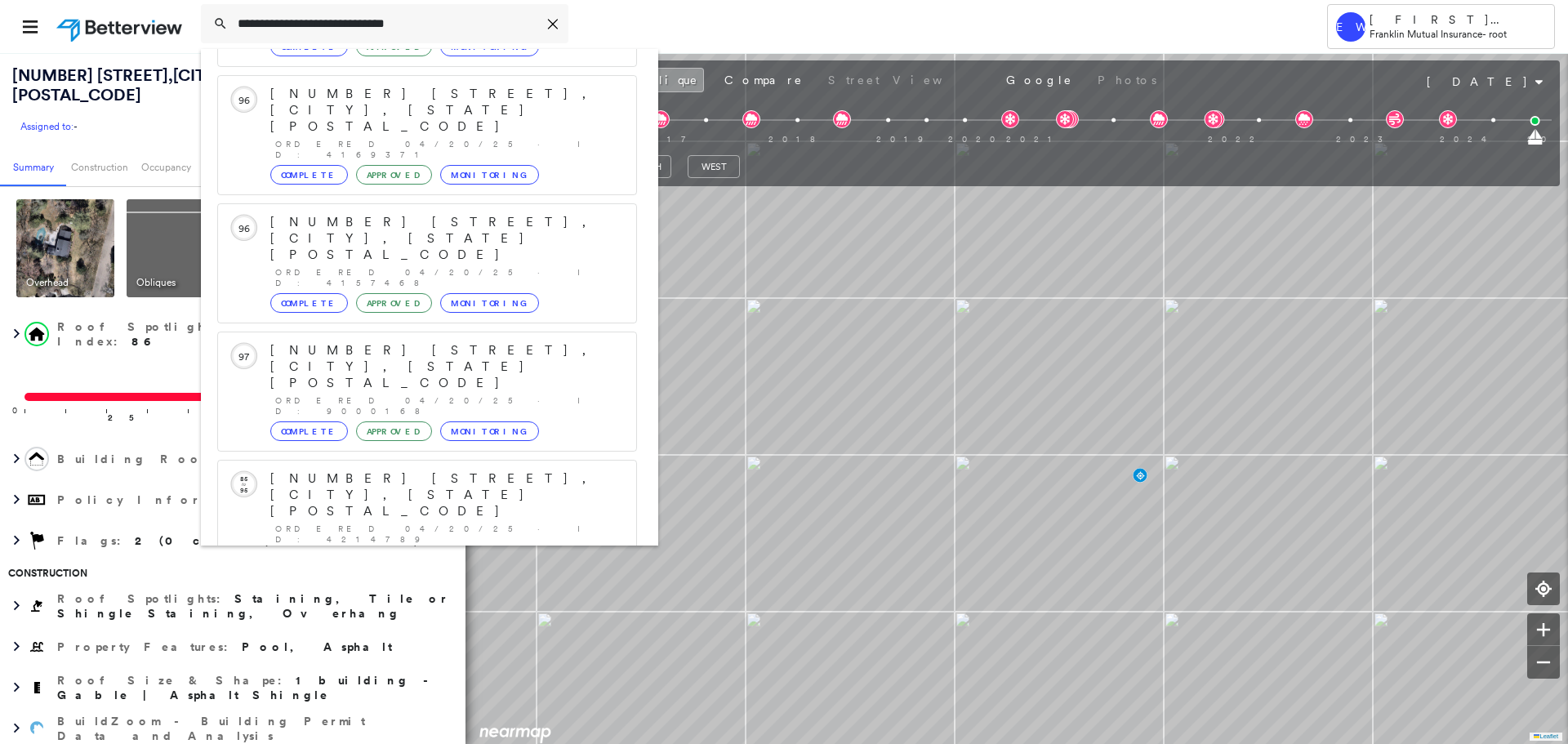 type on "**********" 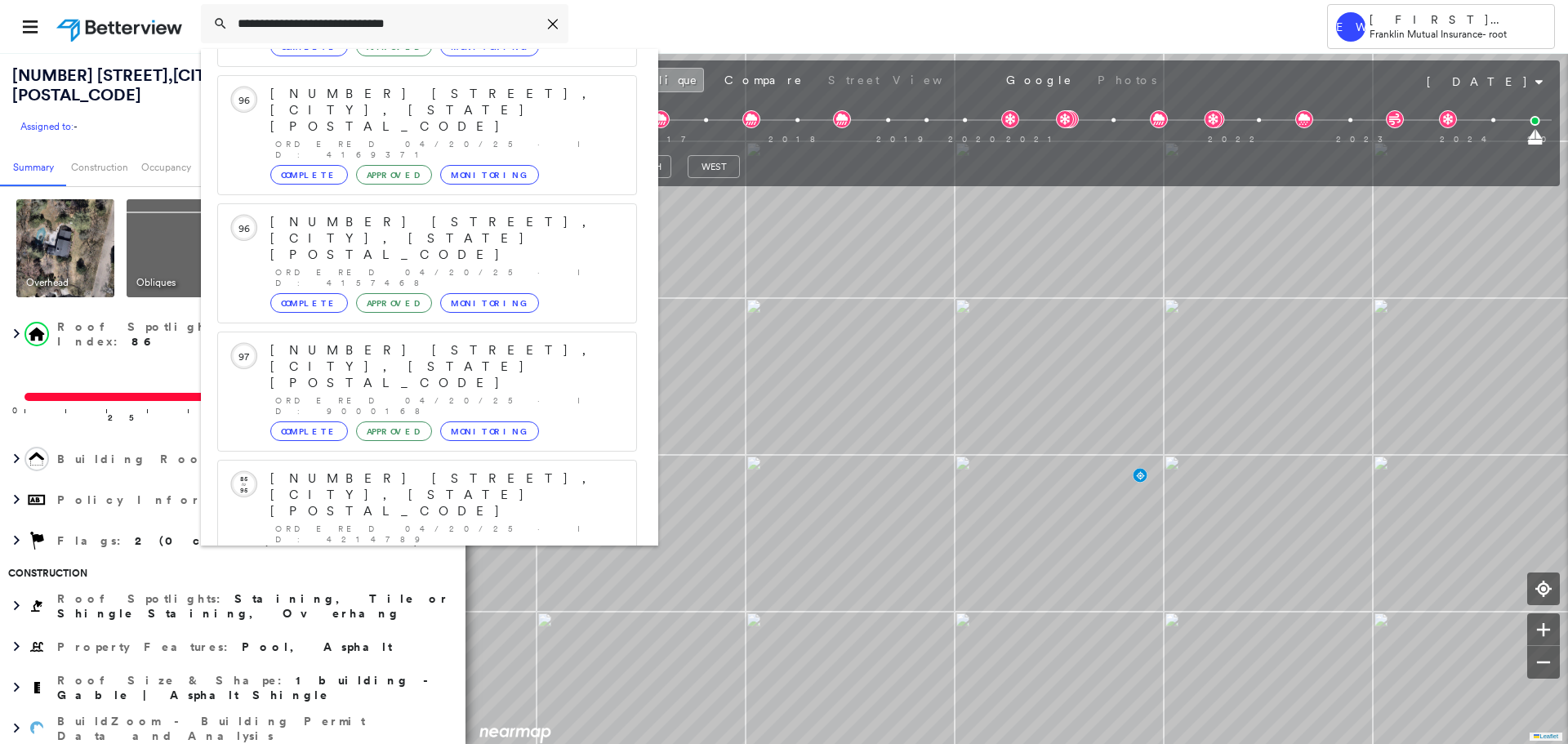 drag, startPoint x: 312, startPoint y: 503, endPoint x: 514, endPoint y: 1, distance: 541.11736 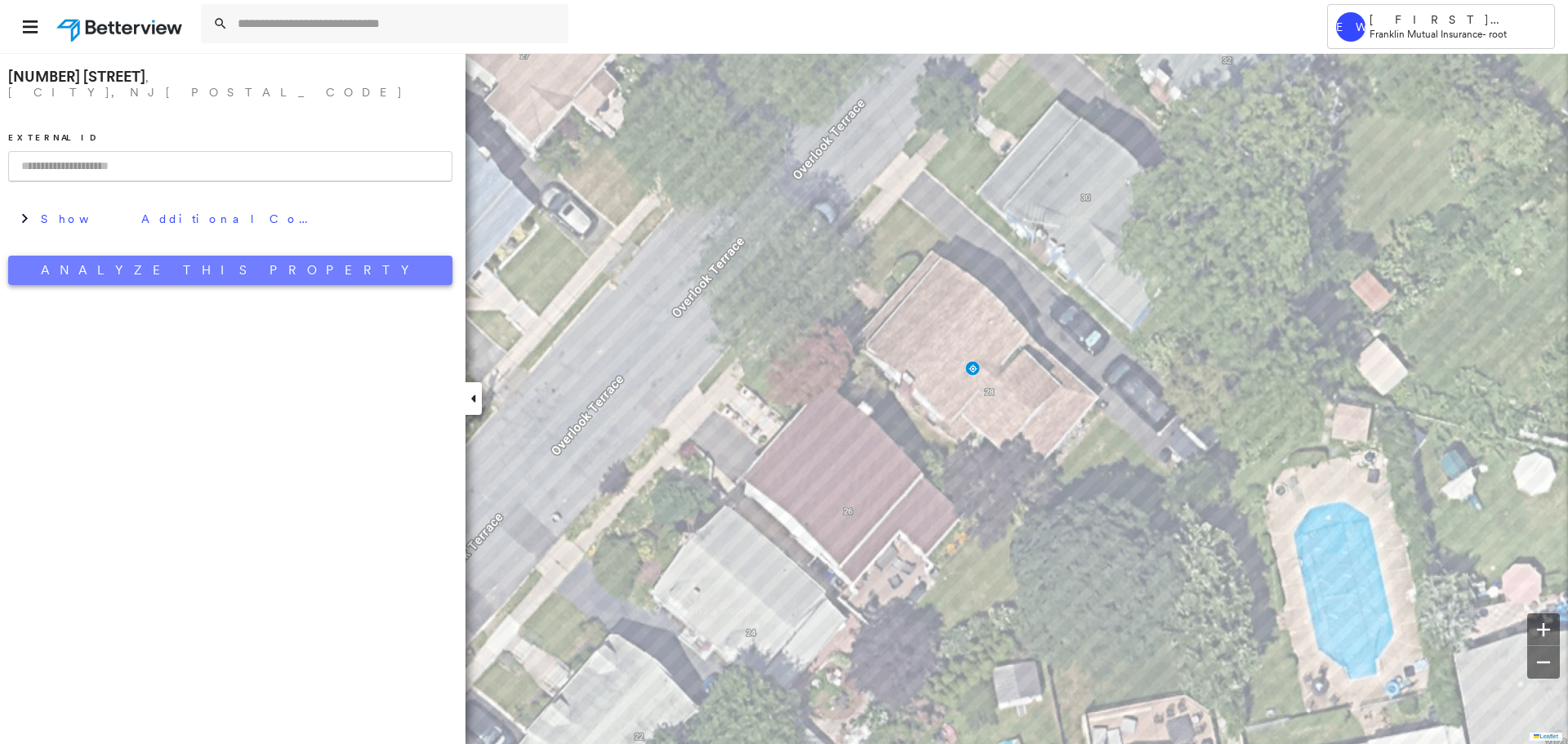 click on "Analyze This Property" at bounding box center [230, 270] 